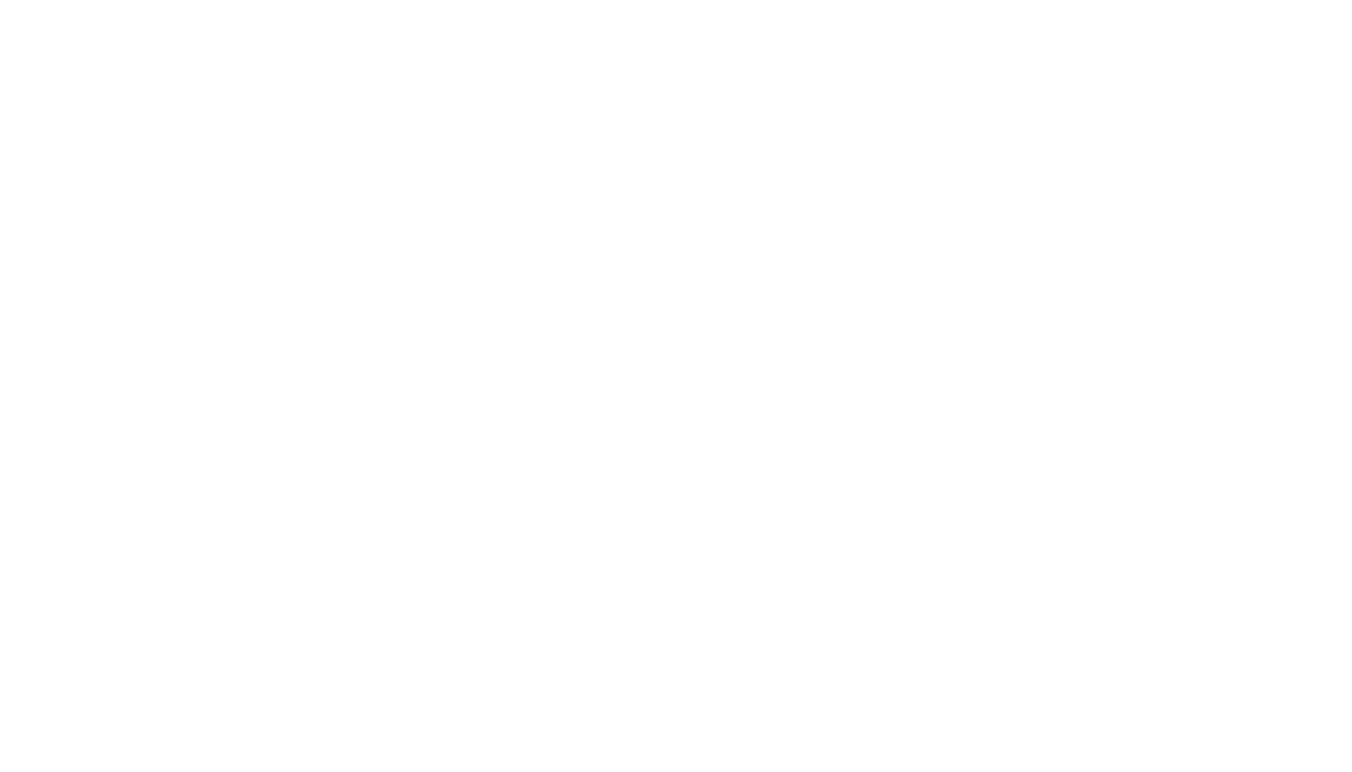 scroll, scrollTop: 0, scrollLeft: 0, axis: both 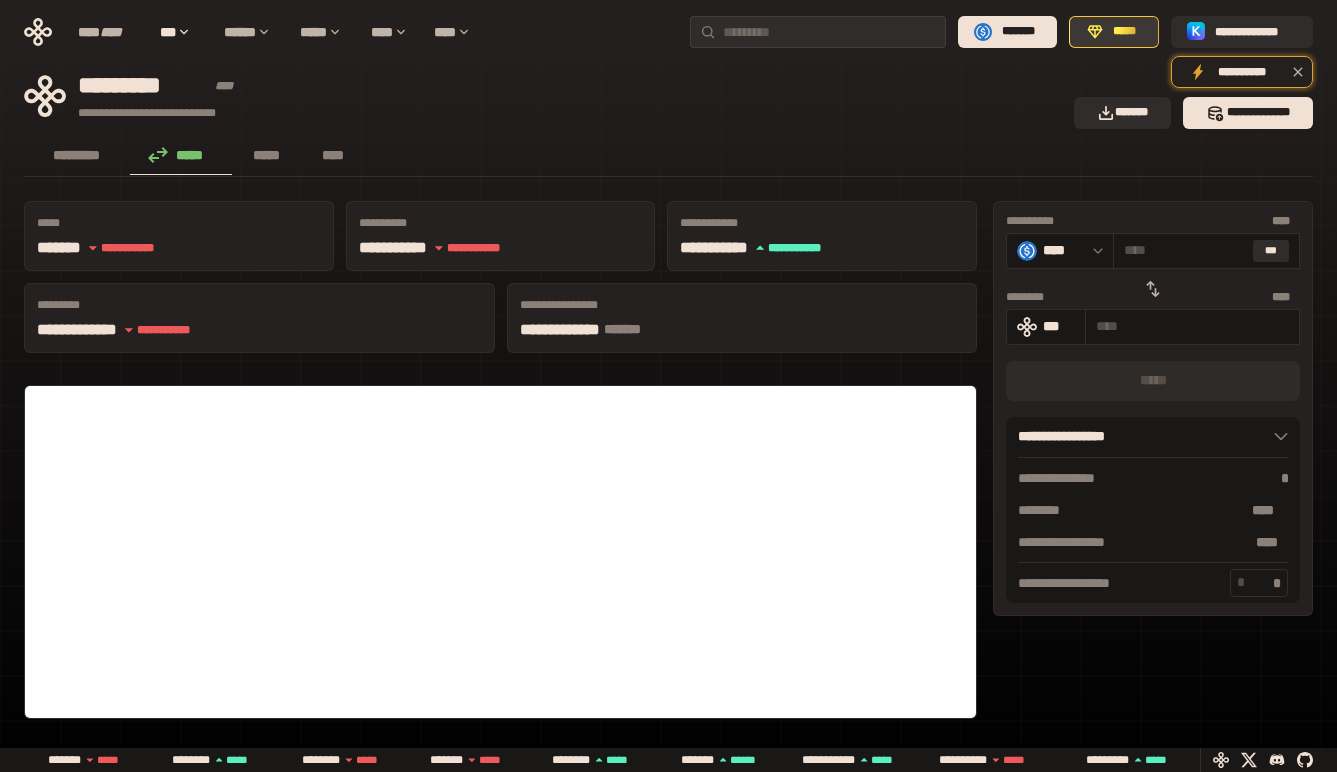 click on "*****" at bounding box center (1114, 32) 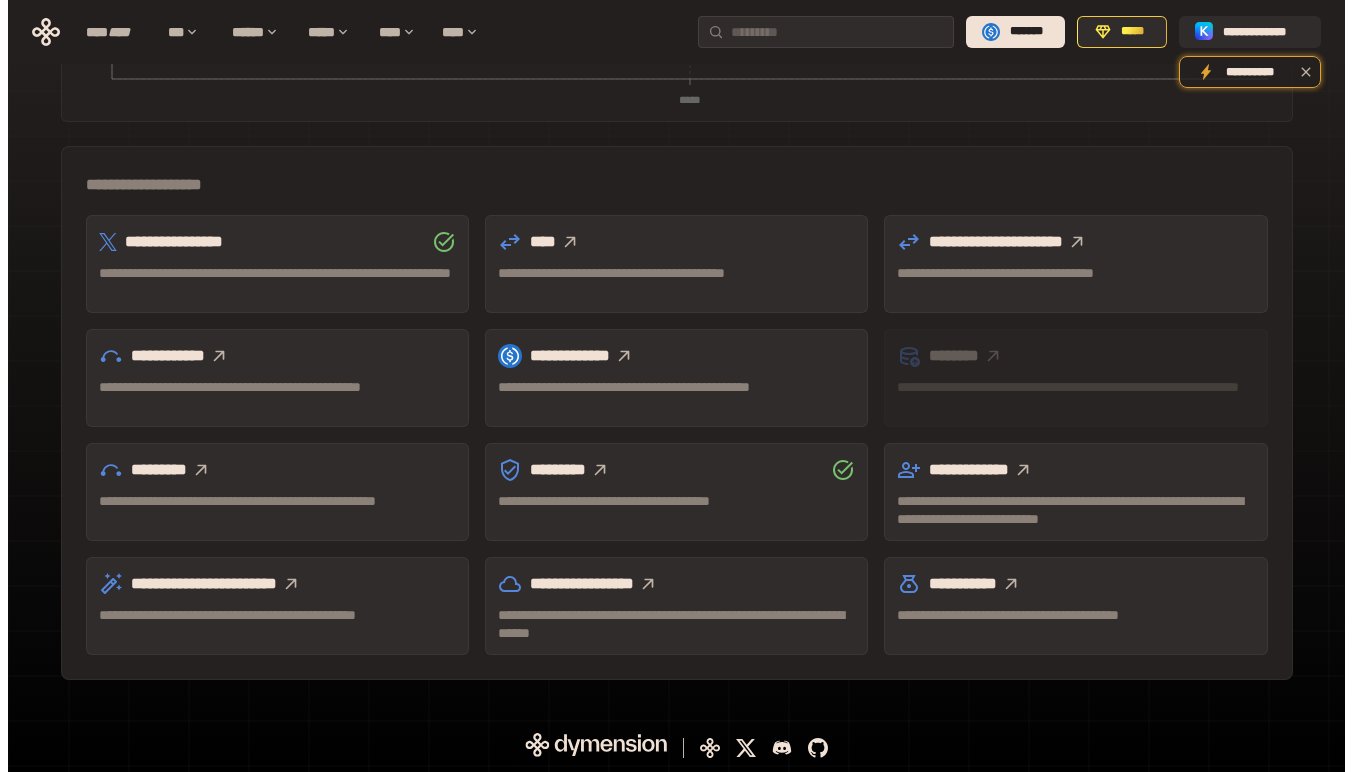 scroll, scrollTop: 0, scrollLeft: 0, axis: both 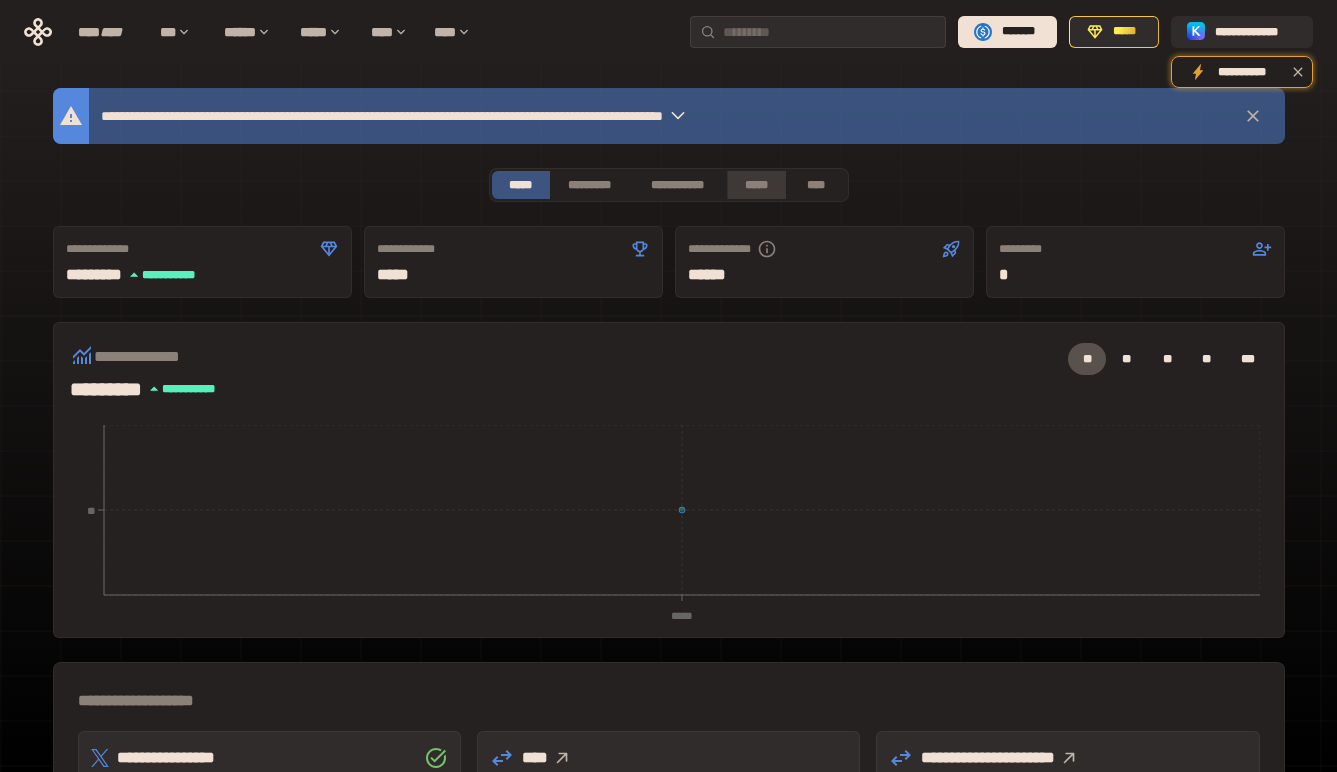 click on "*****" at bounding box center (756, 185) 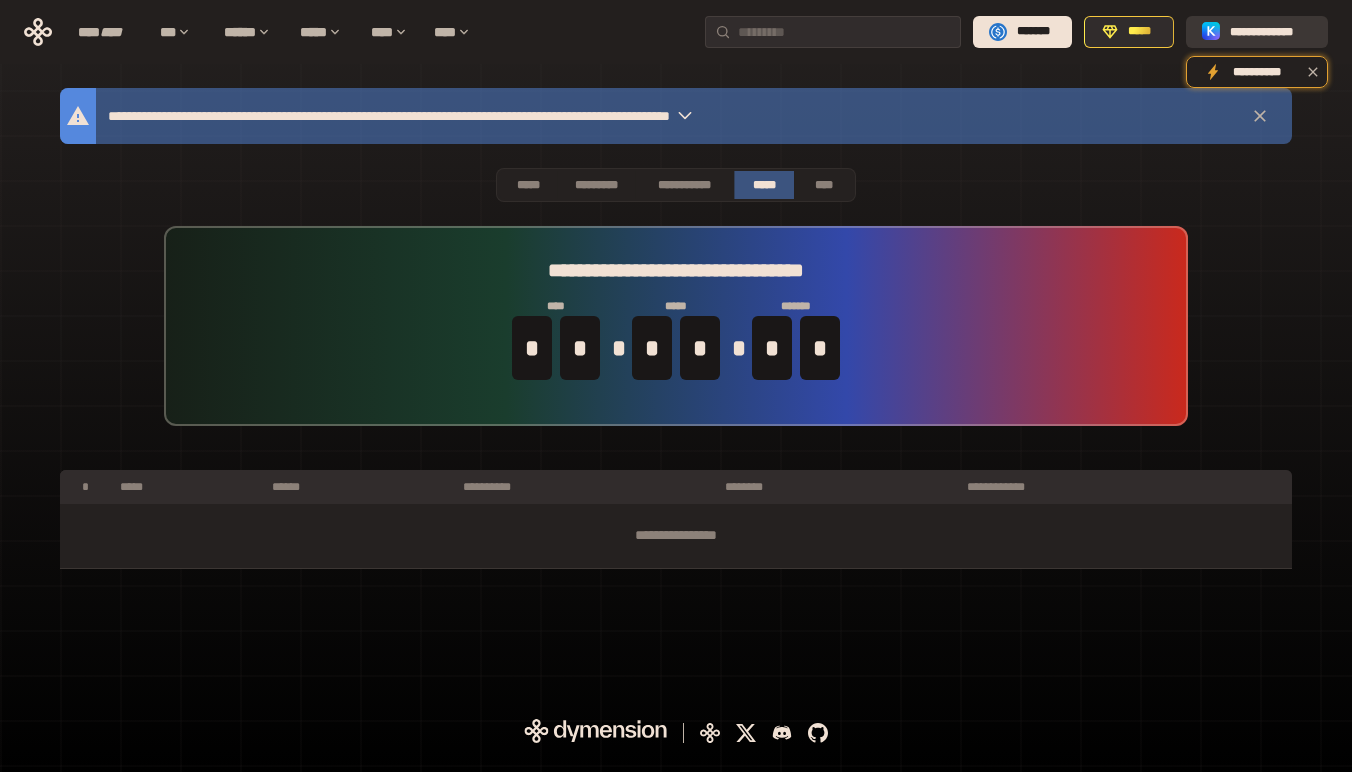 click on "**********" at bounding box center [1257, 32] 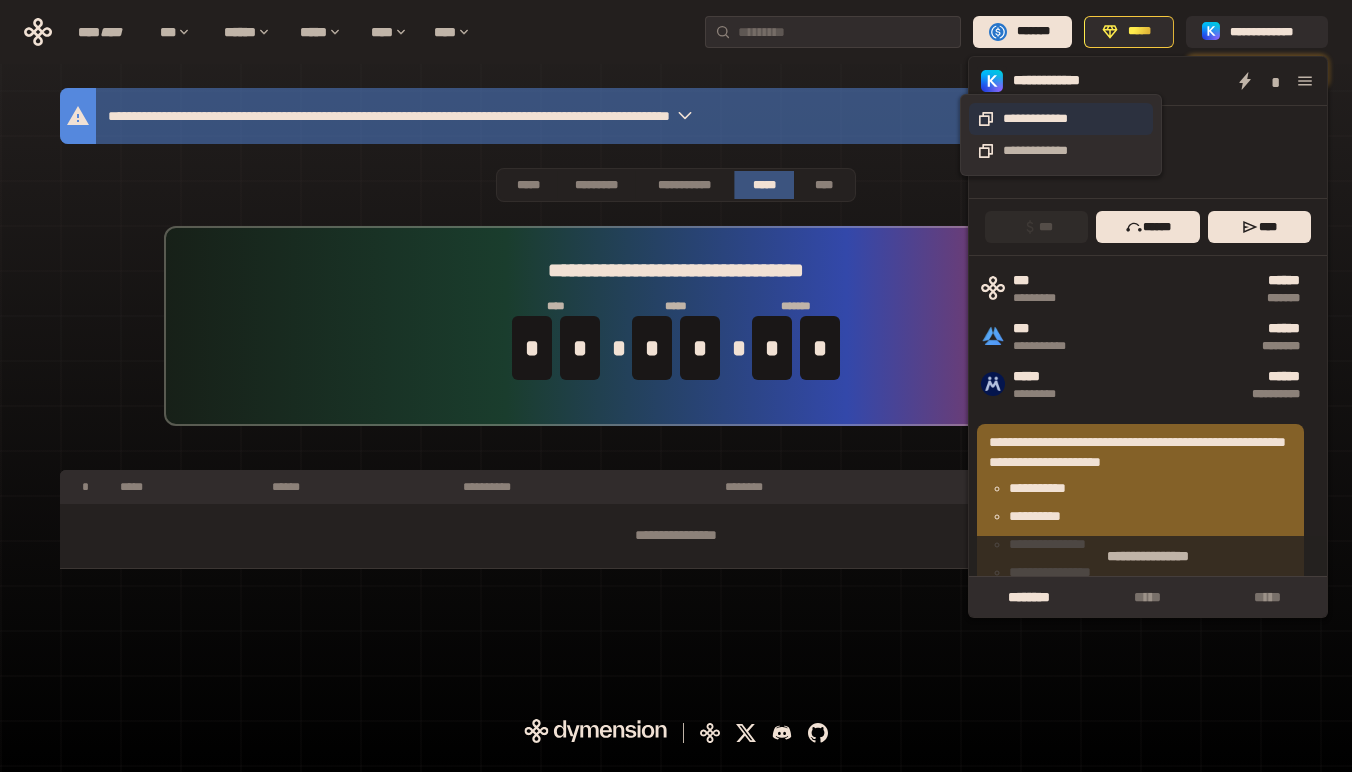 click on "**********" at bounding box center (1061, 119) 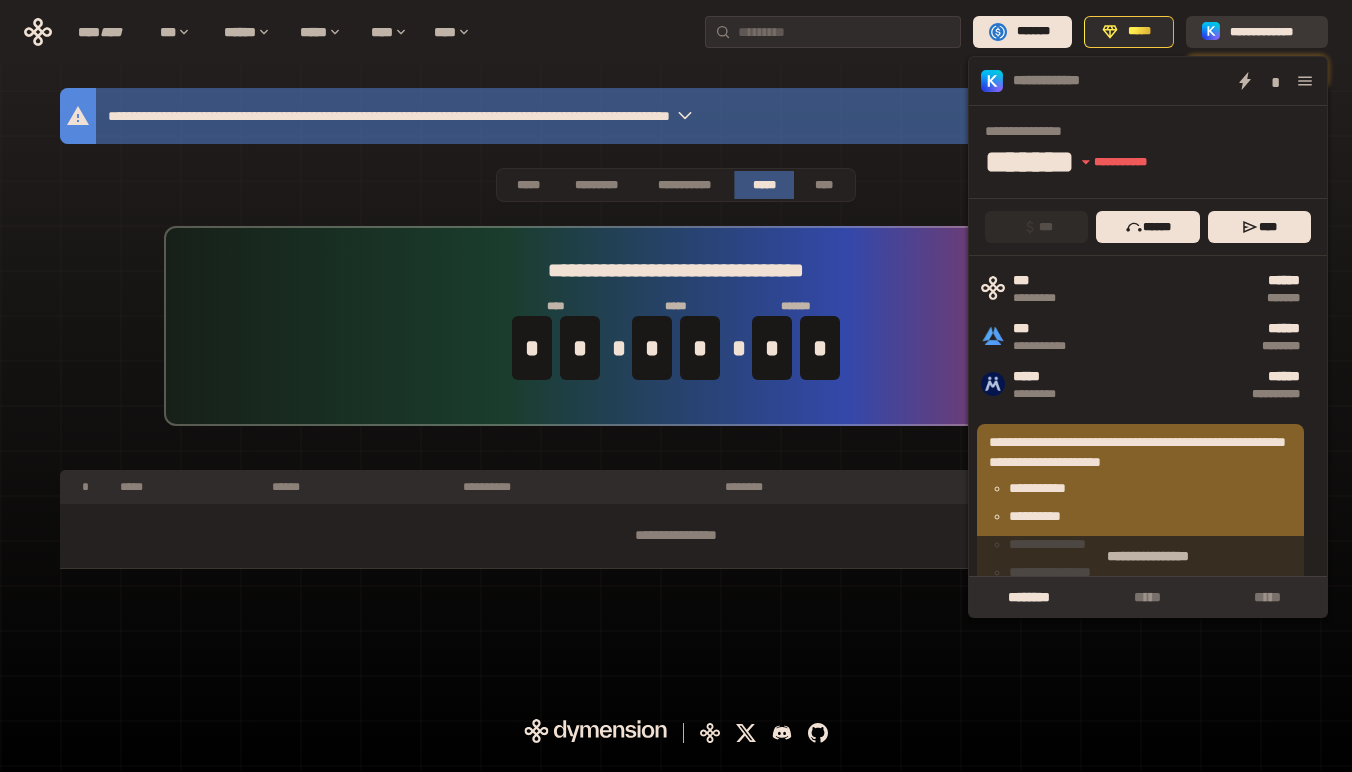 click on "**********" at bounding box center (1271, 32) 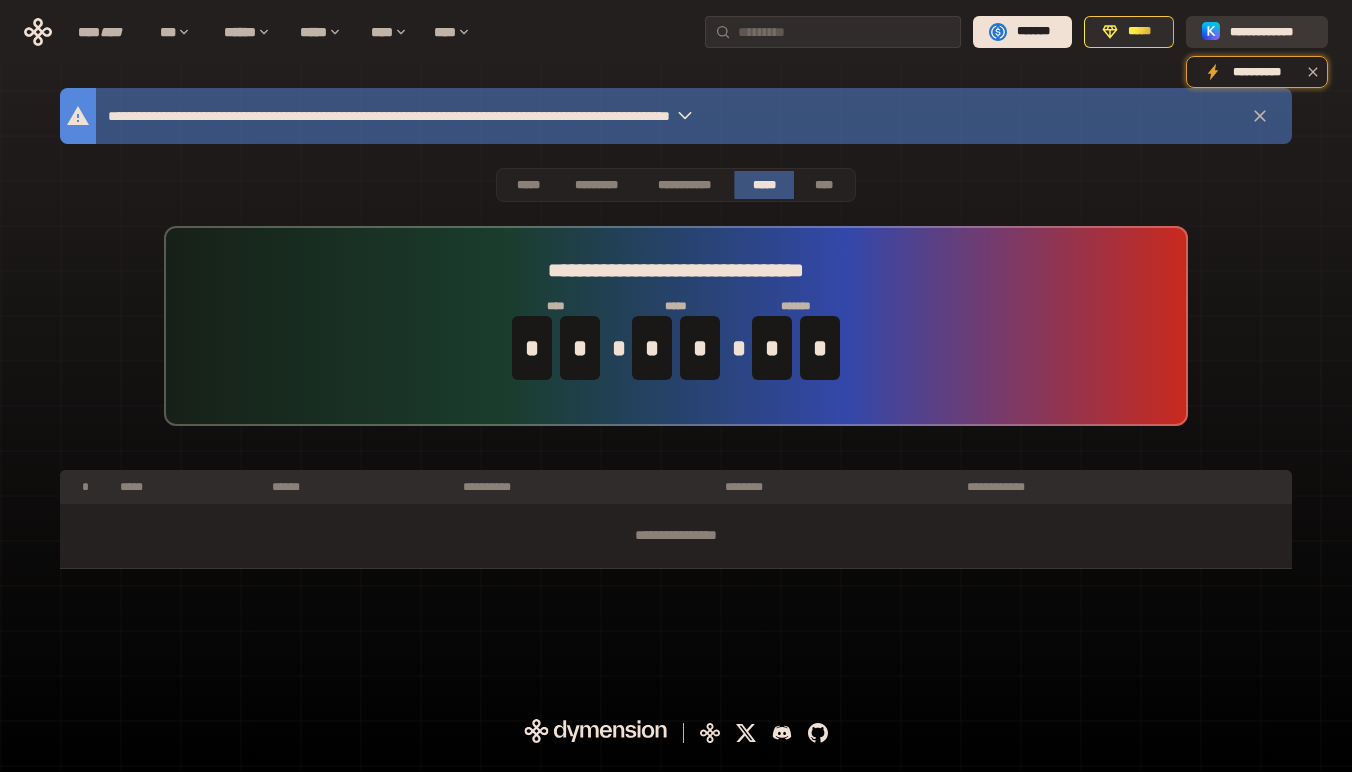 click on "**********" at bounding box center (1271, 32) 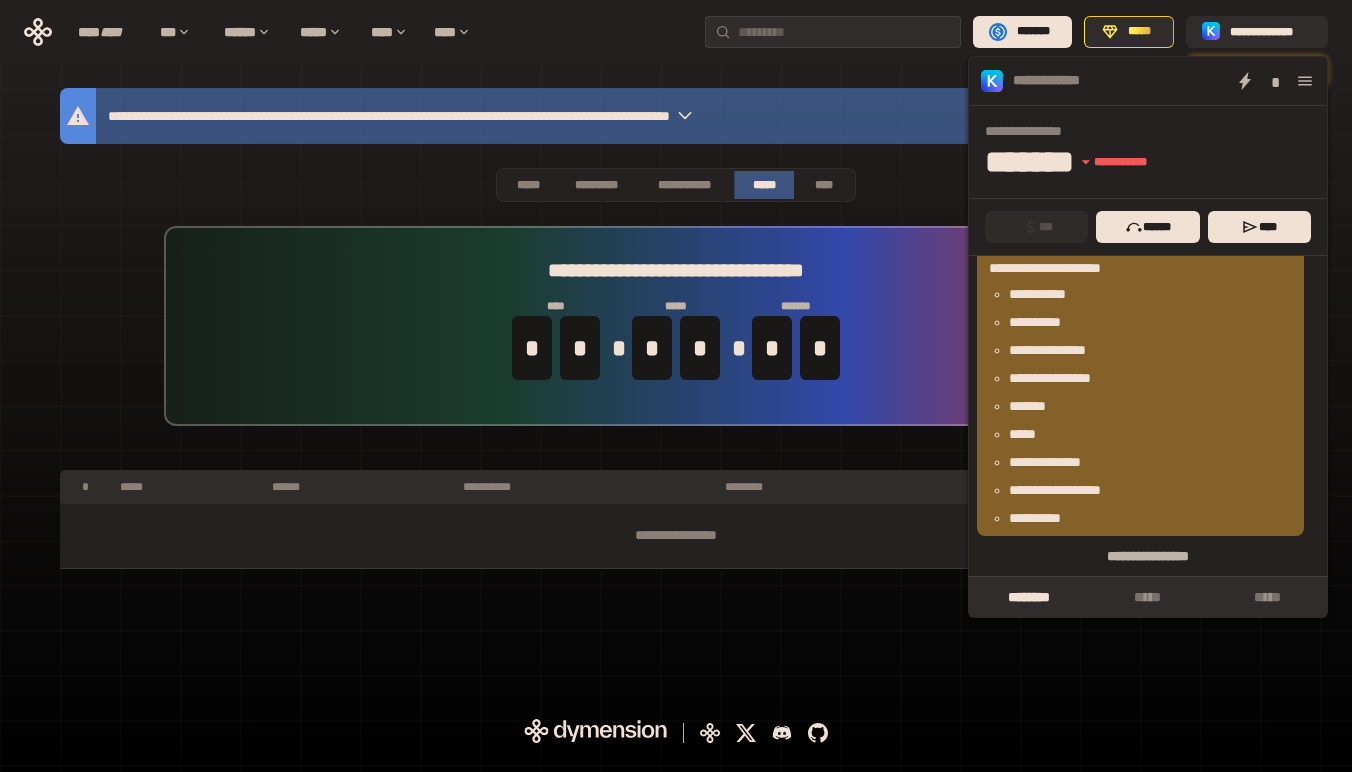 scroll, scrollTop: 0, scrollLeft: 0, axis: both 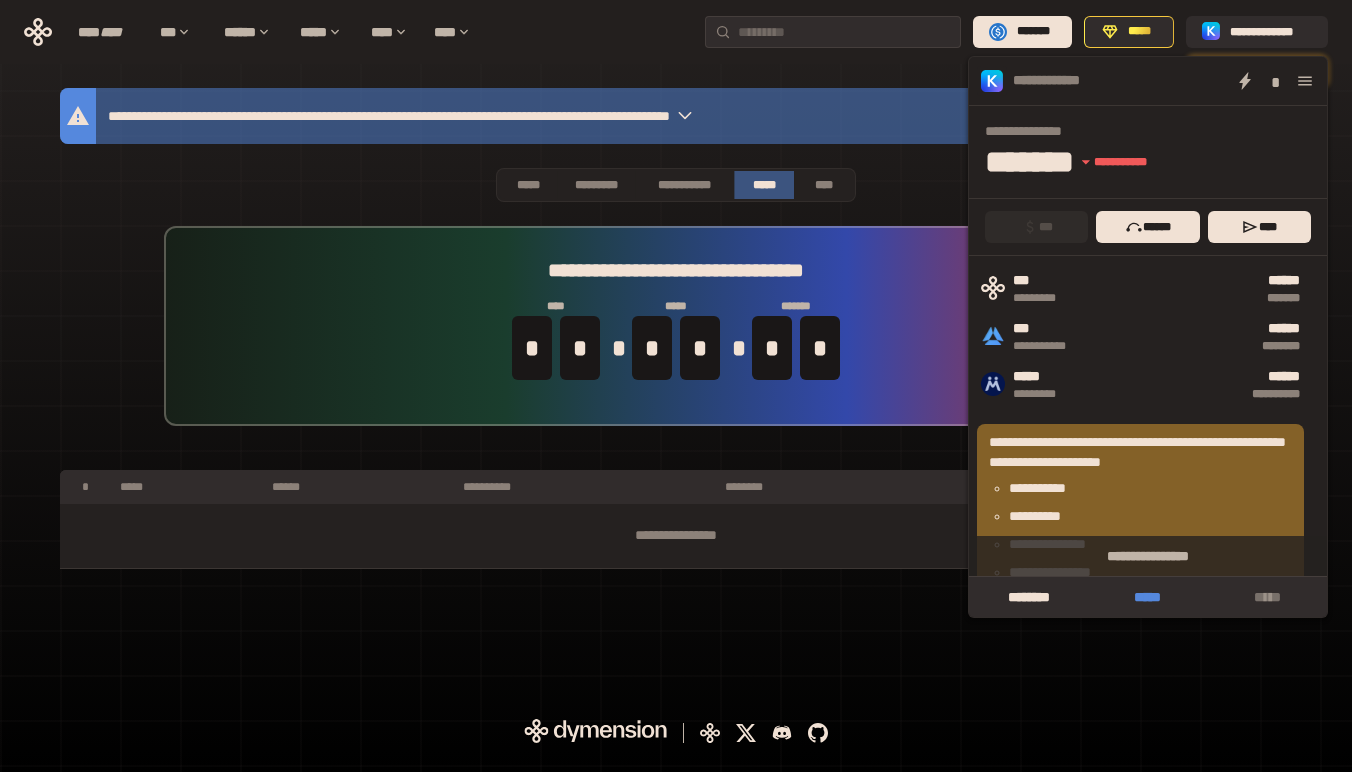 click on "*****" at bounding box center [1147, 597] 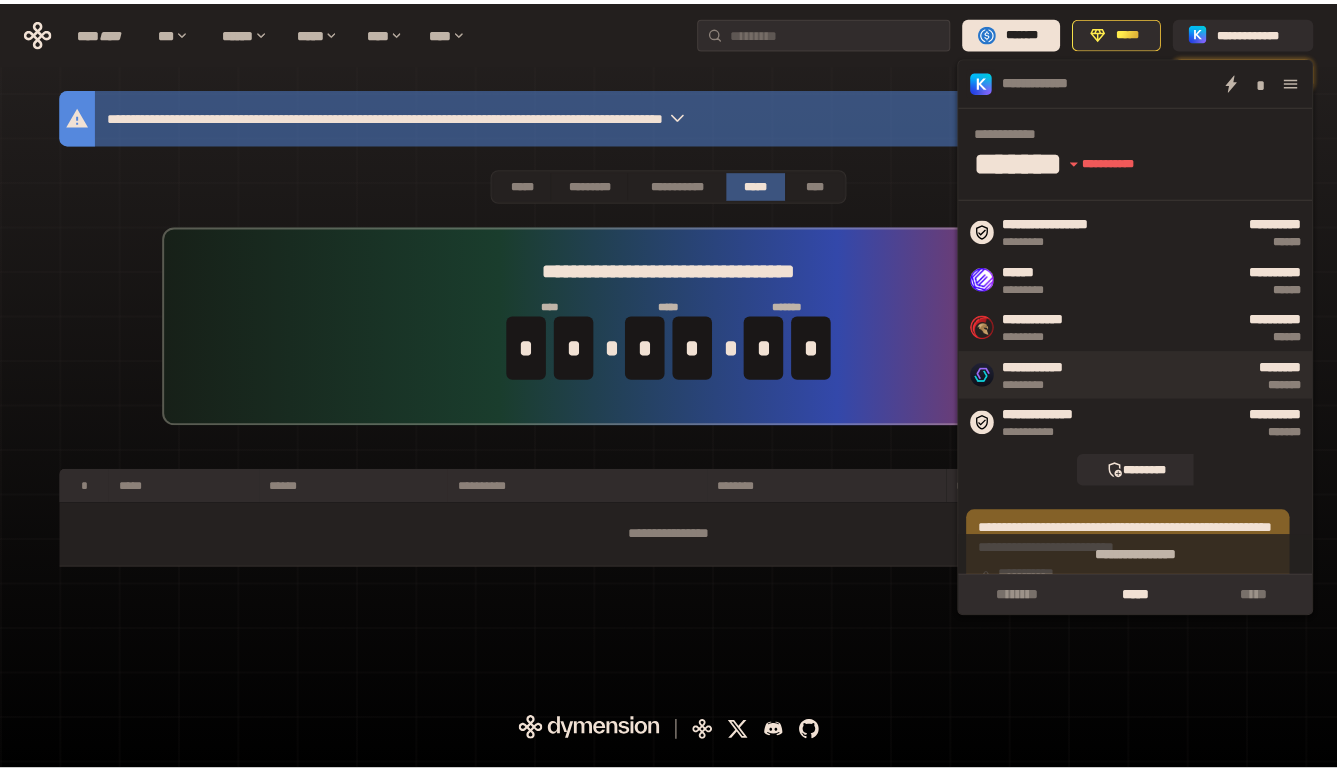 scroll, scrollTop: 253, scrollLeft: 0, axis: vertical 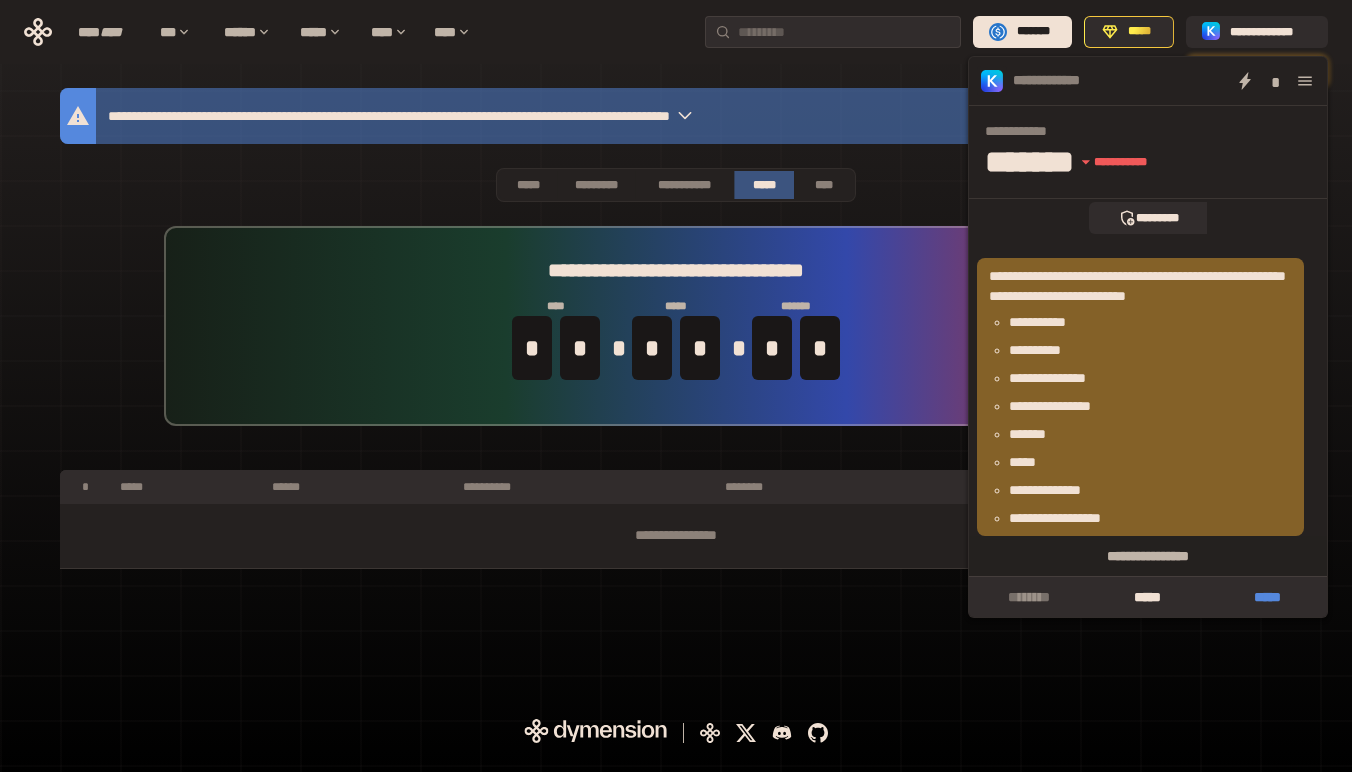 click on "*****" at bounding box center (1267, 597) 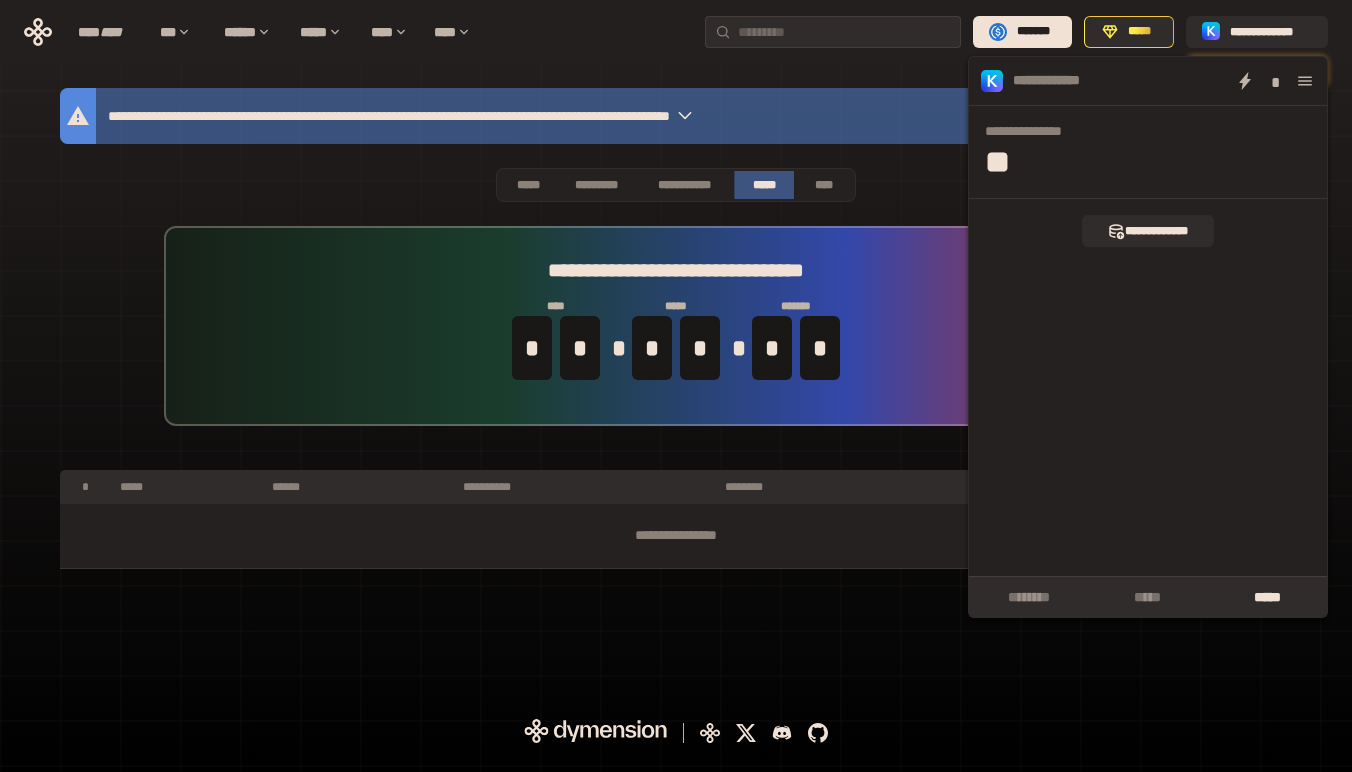 click 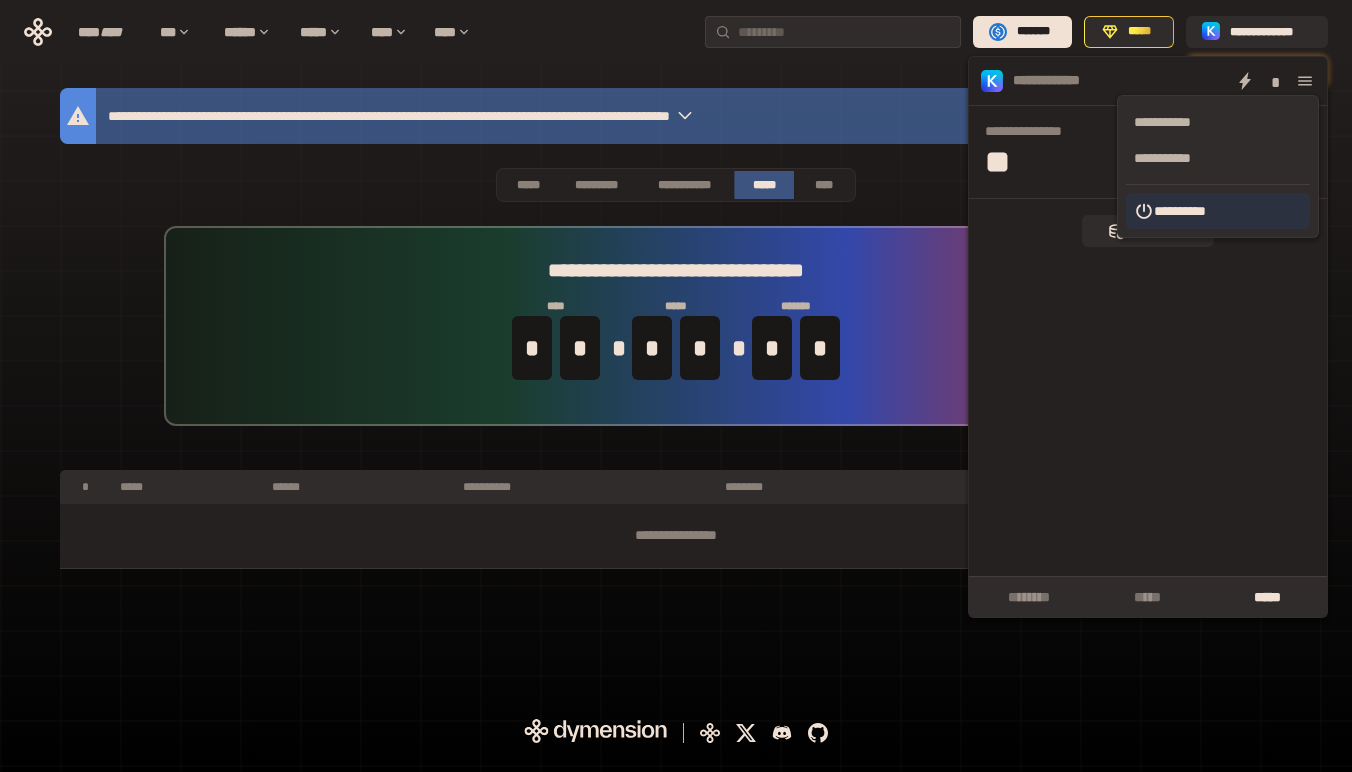 click on "**********" at bounding box center [1218, 211] 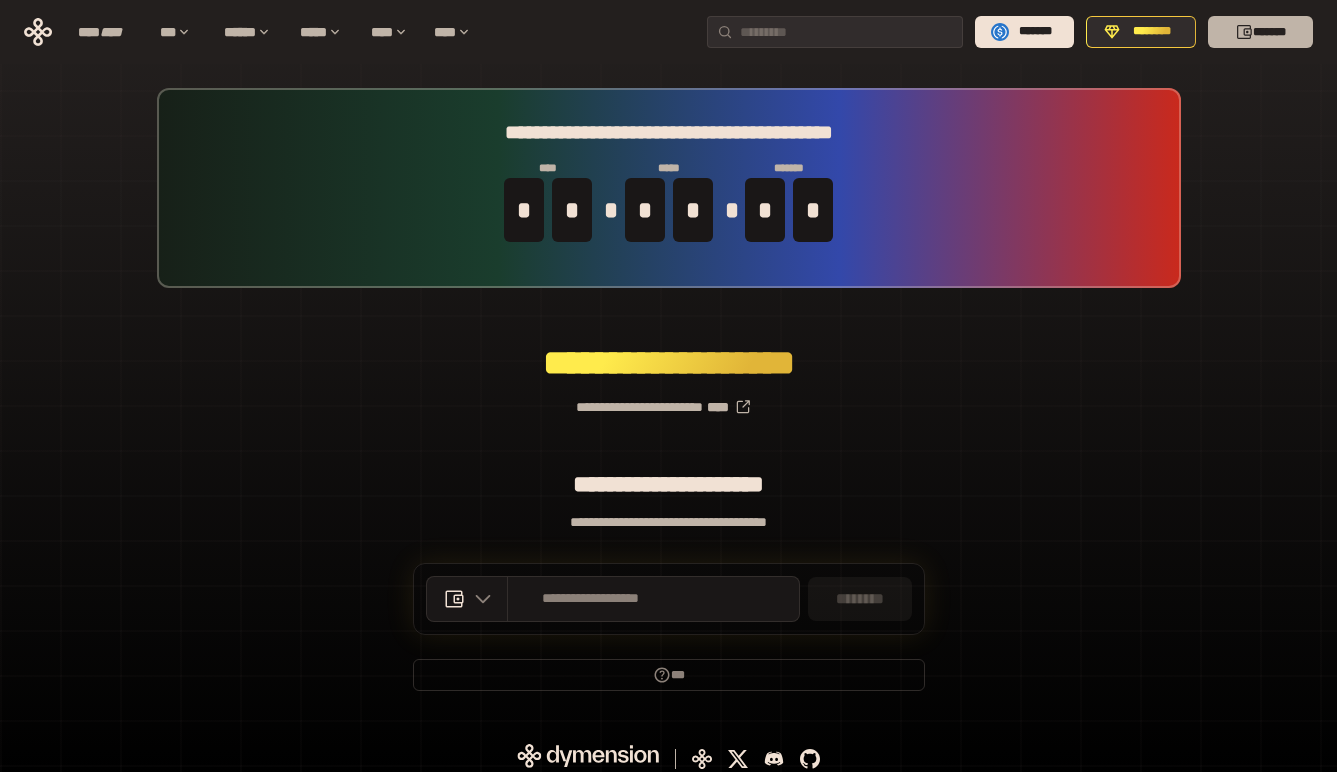 click on "*******" at bounding box center [1260, 32] 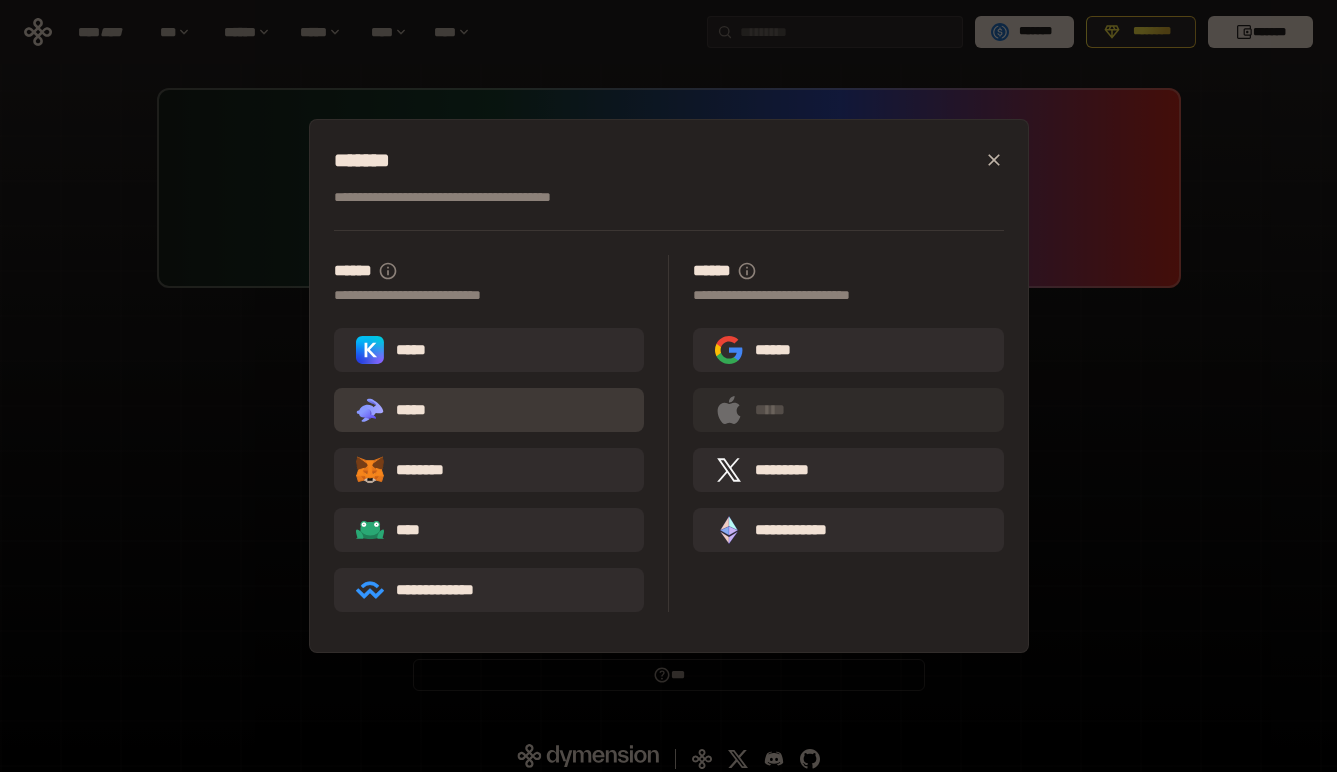 click on ".st0{fill:url(#SVGID_1_);}
.st1{fill-rule:evenodd;clip-rule:evenodd;fill:url(#SVGID_00000161597173617360504640000012432366591255278478_);}
.st2{fill-rule:evenodd;clip-rule:evenodd;fill:url(#SVGID_00000021803777515098205300000017382971856690286485_);}
.st3{fill:url(#SVGID_00000031192219548086493050000012287181694732331425_);}
*****" at bounding box center (489, 410) 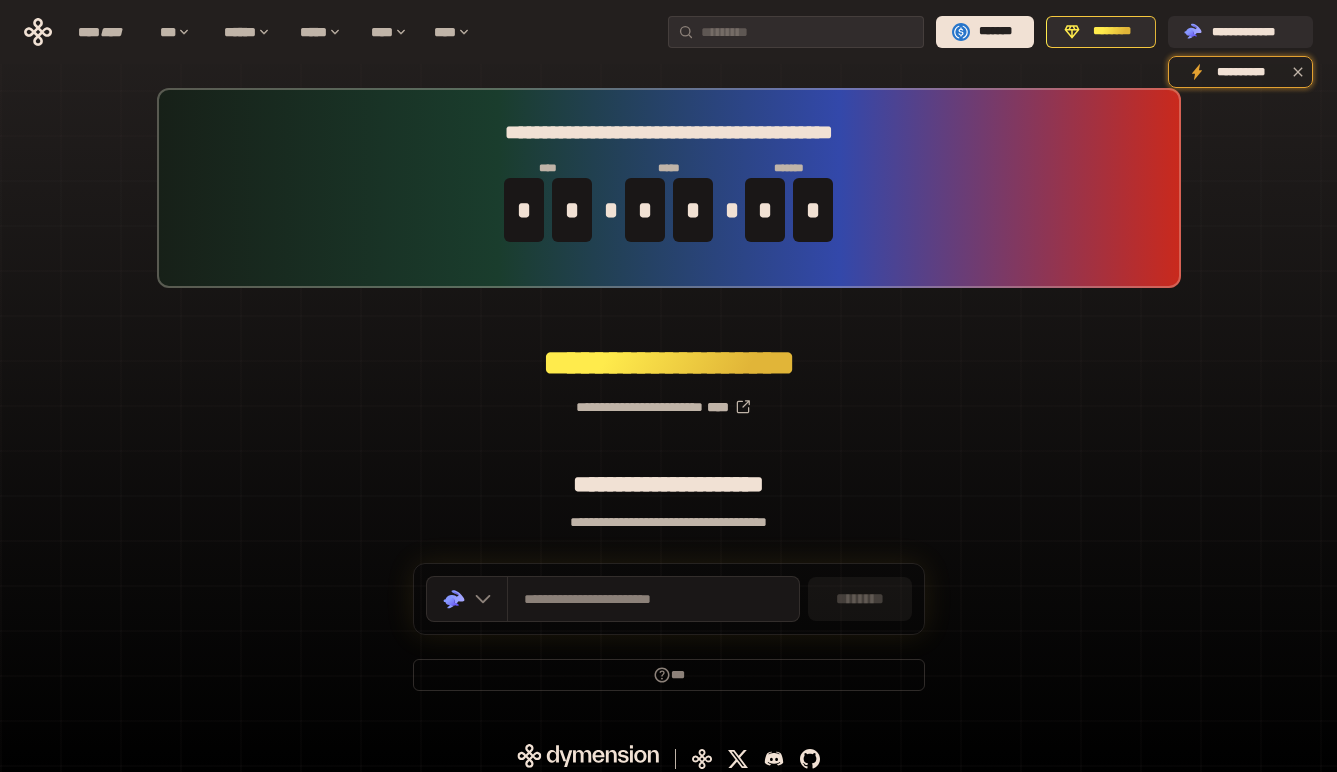 click on "**********" at bounding box center [668, 399] 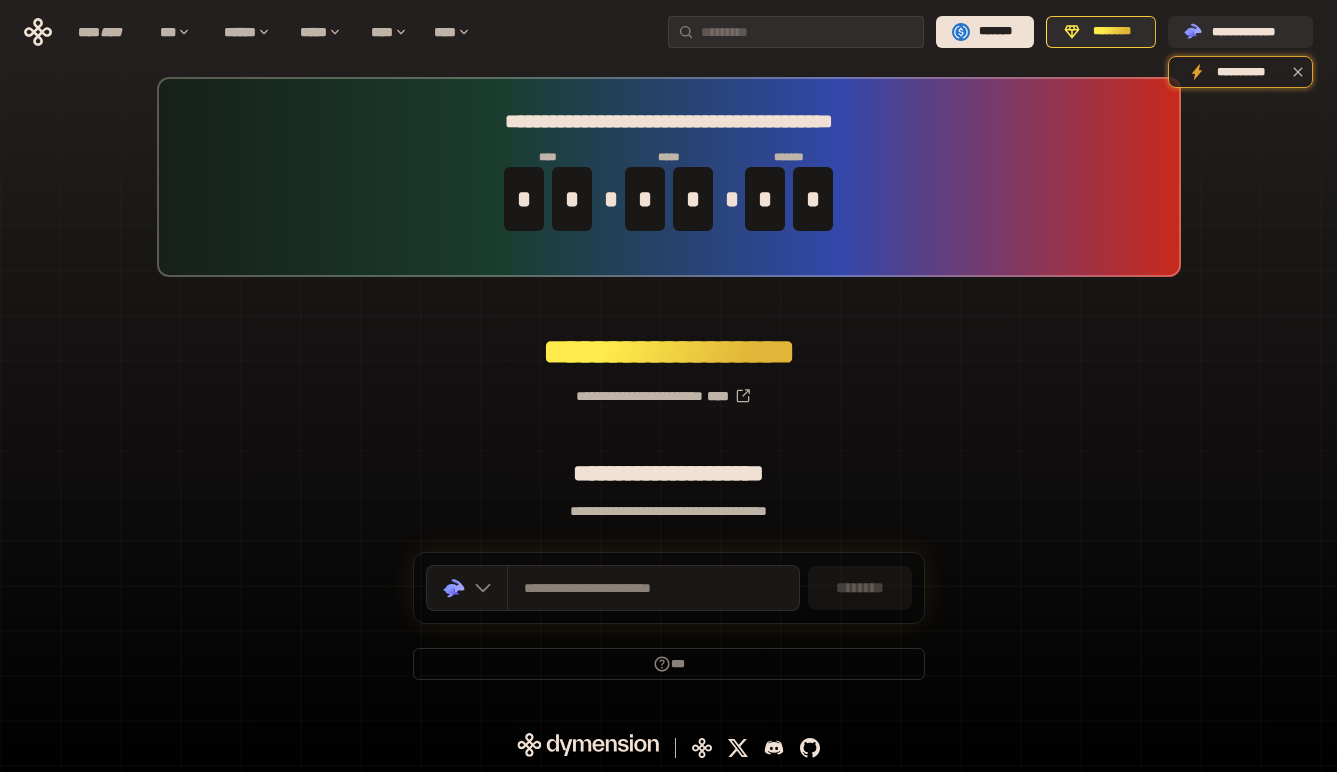 scroll, scrollTop: 0, scrollLeft: 0, axis: both 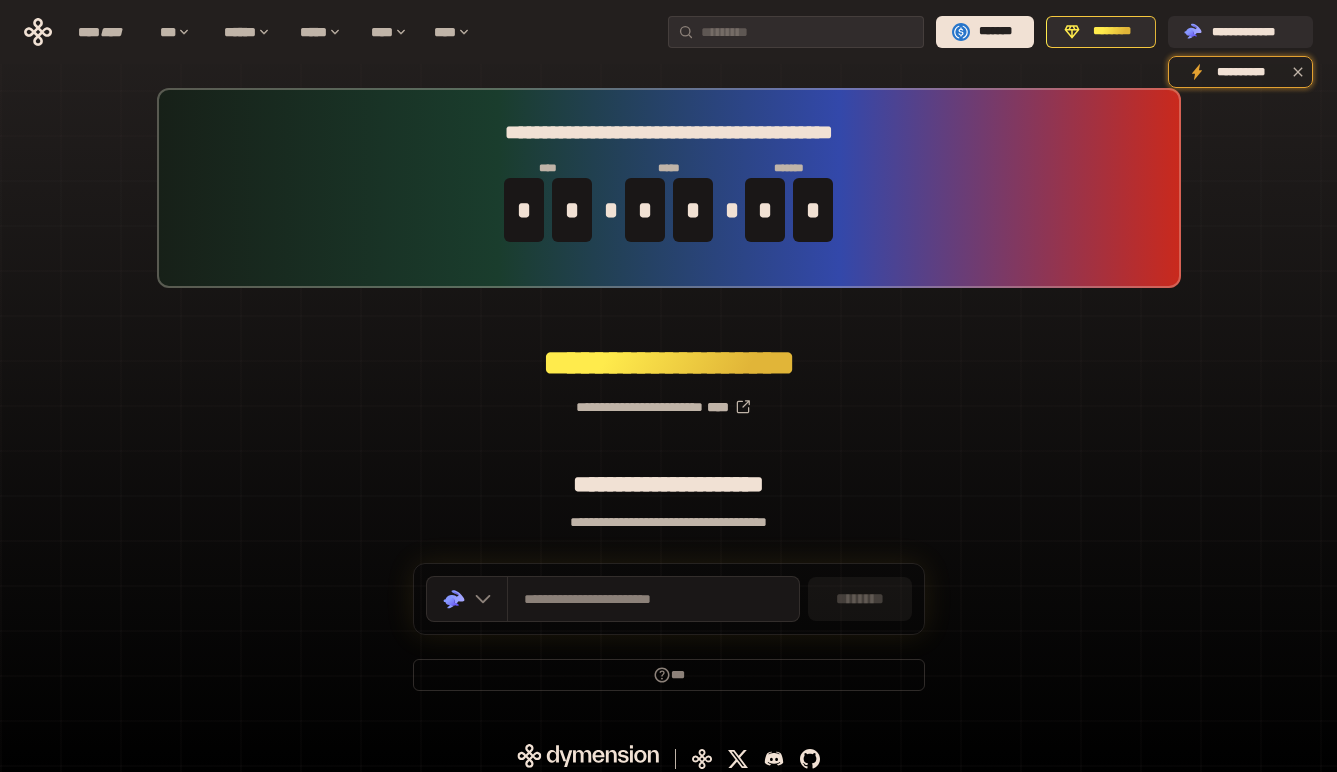 click on "********" at bounding box center [860, 599] 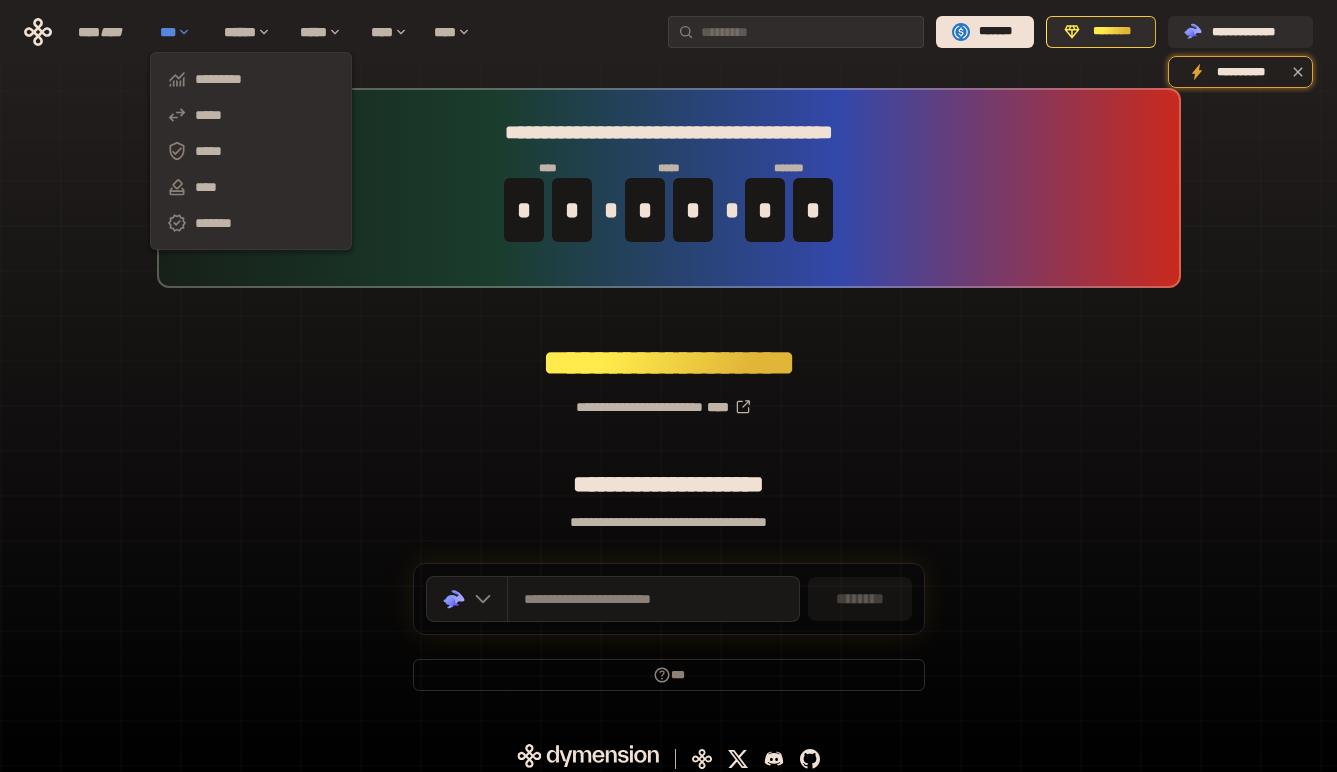 click on "***" at bounding box center [182, 32] 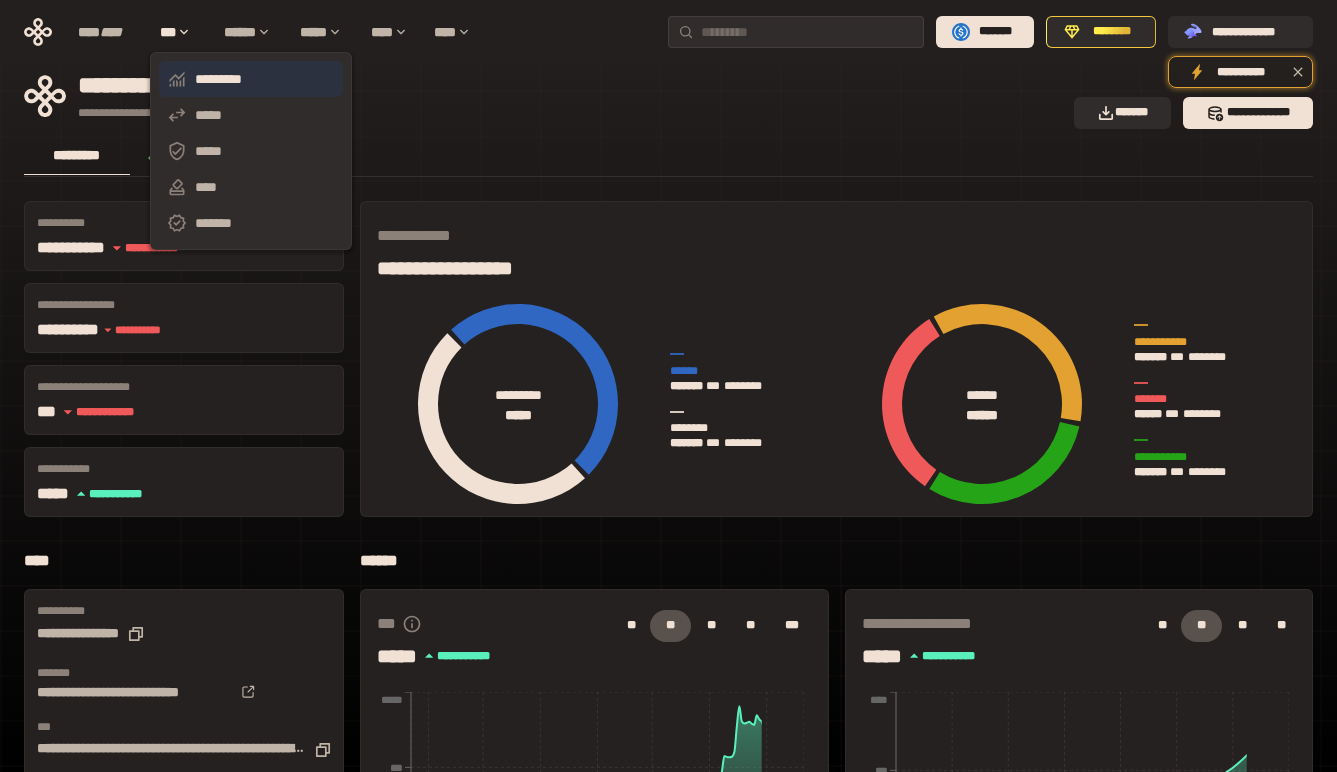 click on "*********" at bounding box center [251, 79] 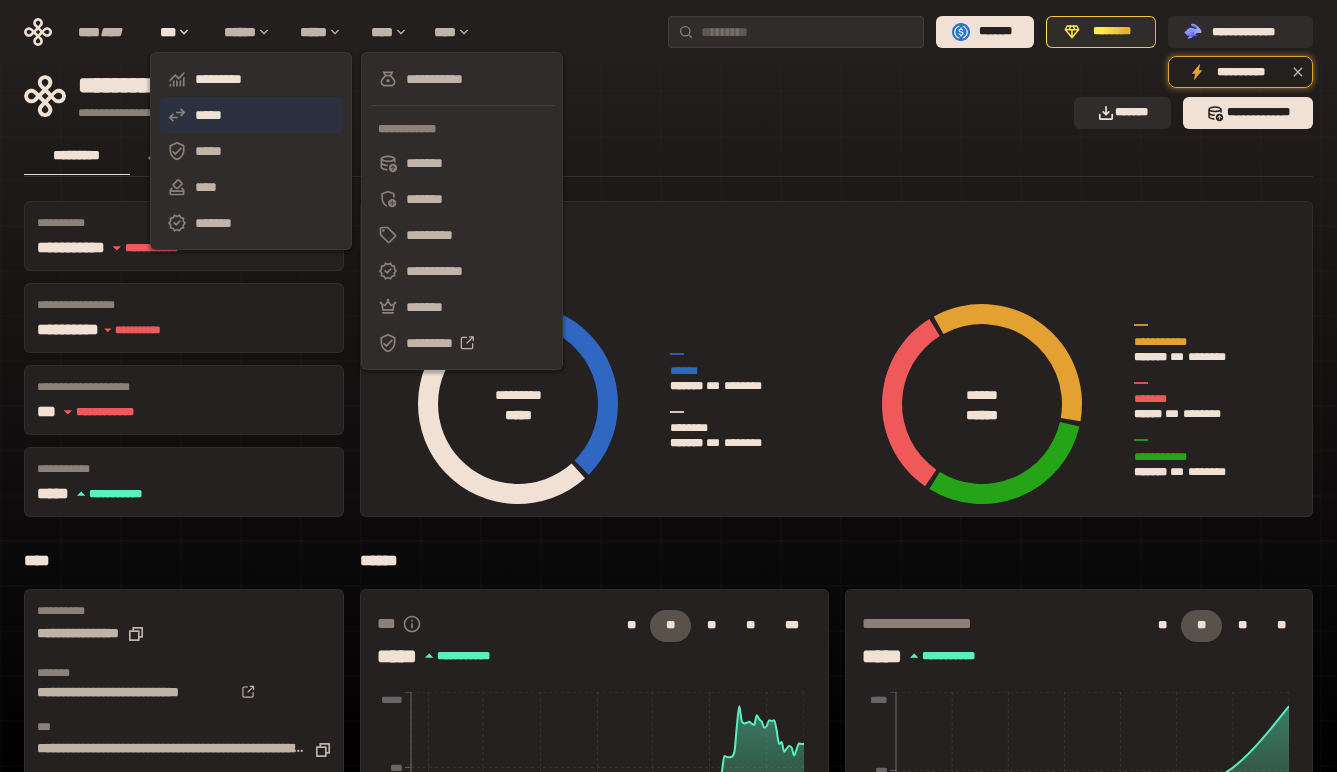 click on "*****" at bounding box center [251, 115] 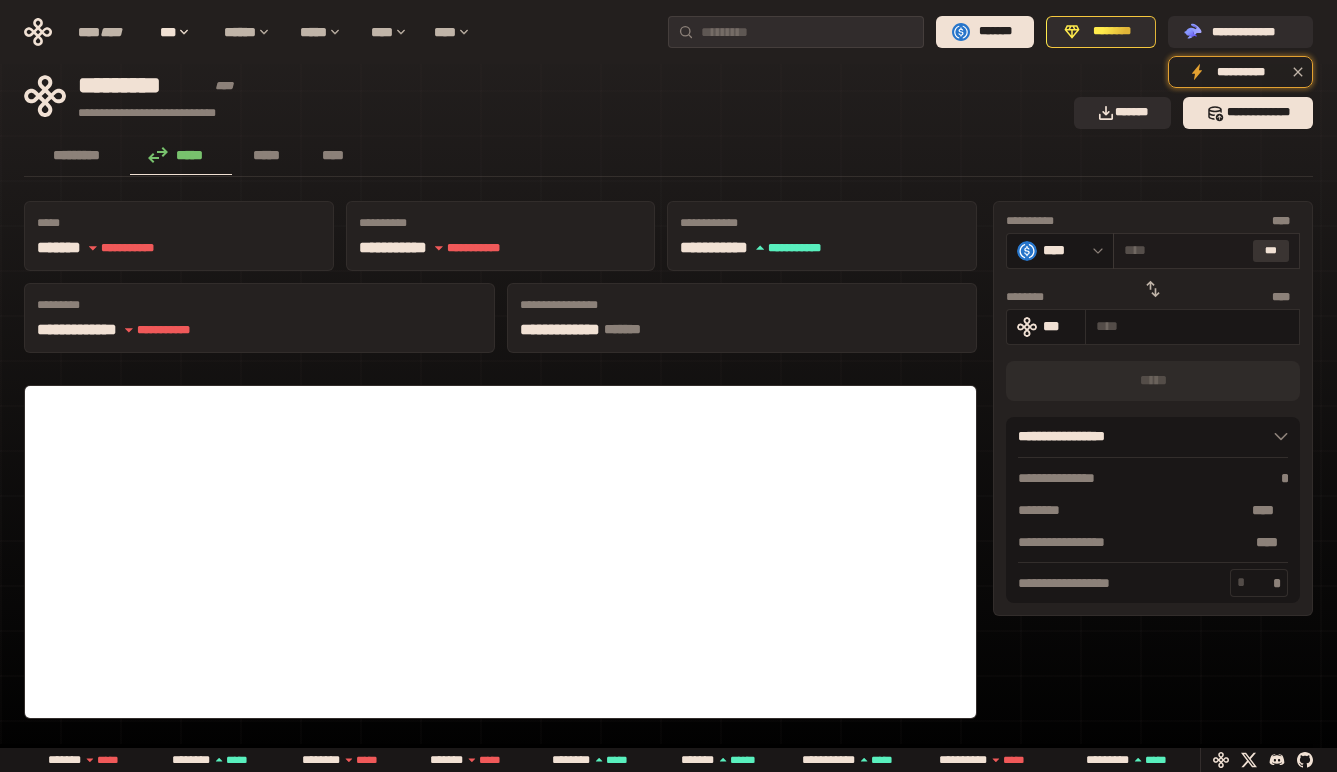 click on "***" at bounding box center (1271, 251) 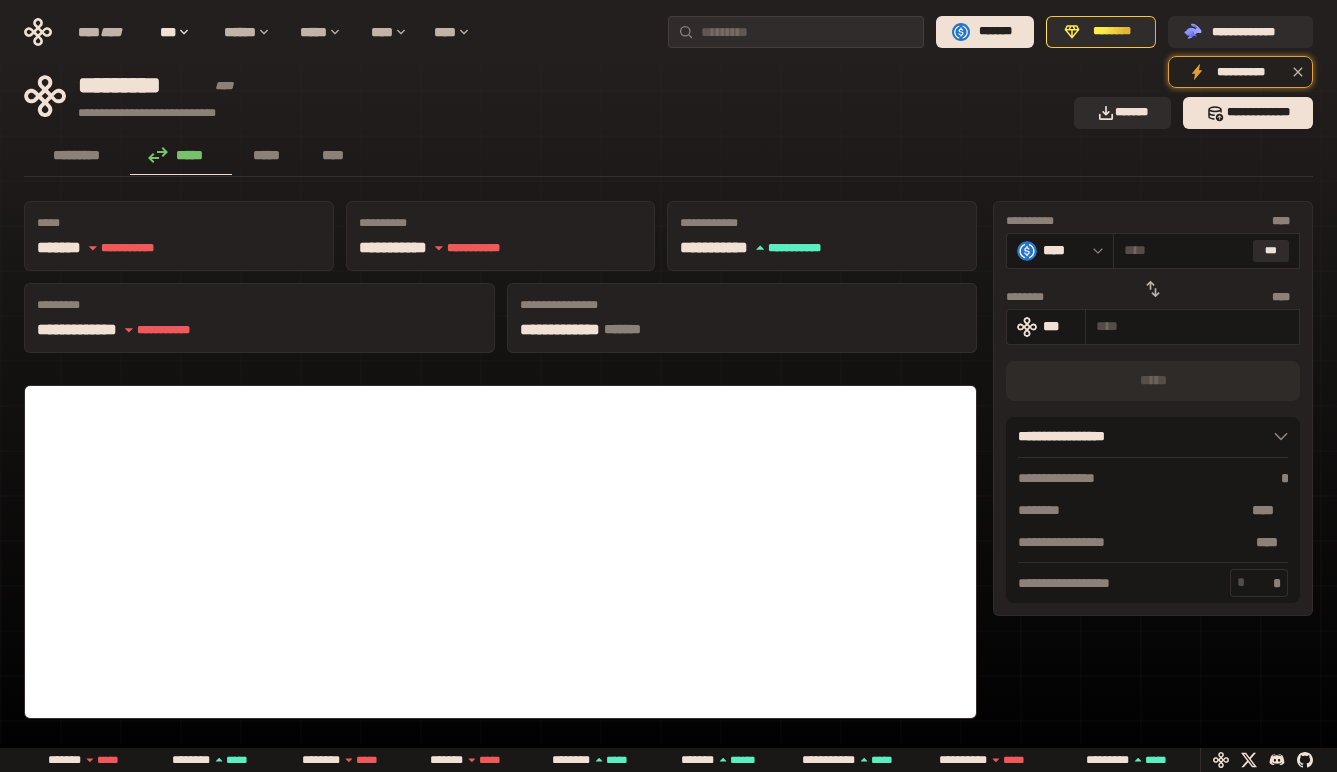 click 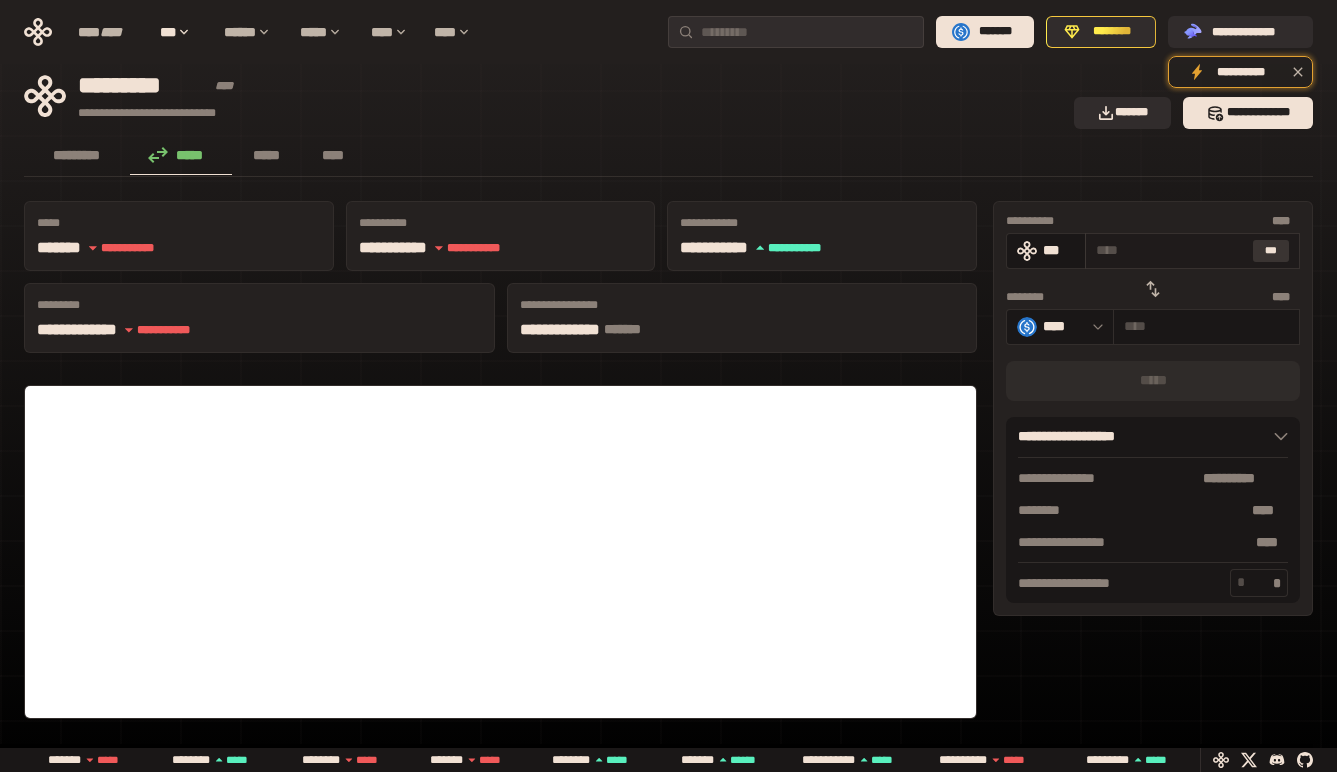 click on "***" at bounding box center [1271, 251] 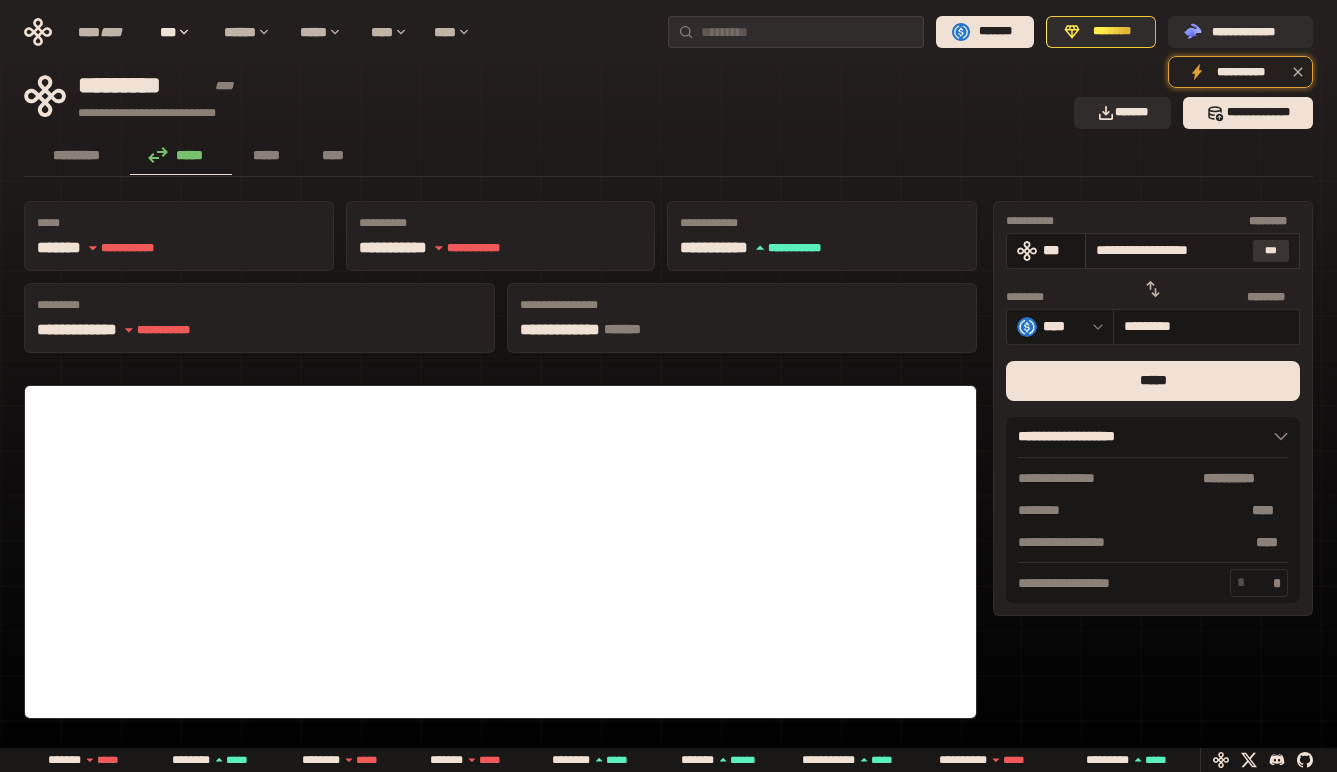 click on "***" at bounding box center [1271, 251] 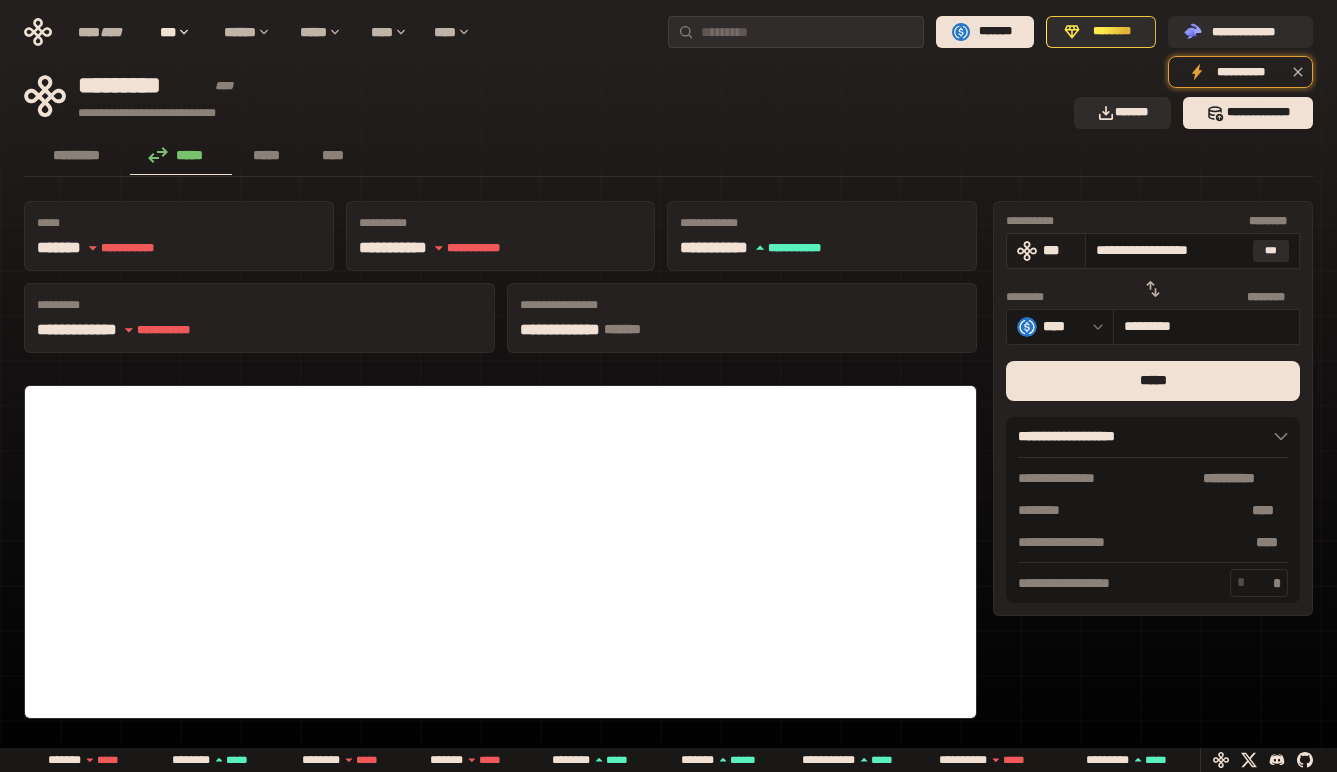 scroll, scrollTop: 109, scrollLeft: 0, axis: vertical 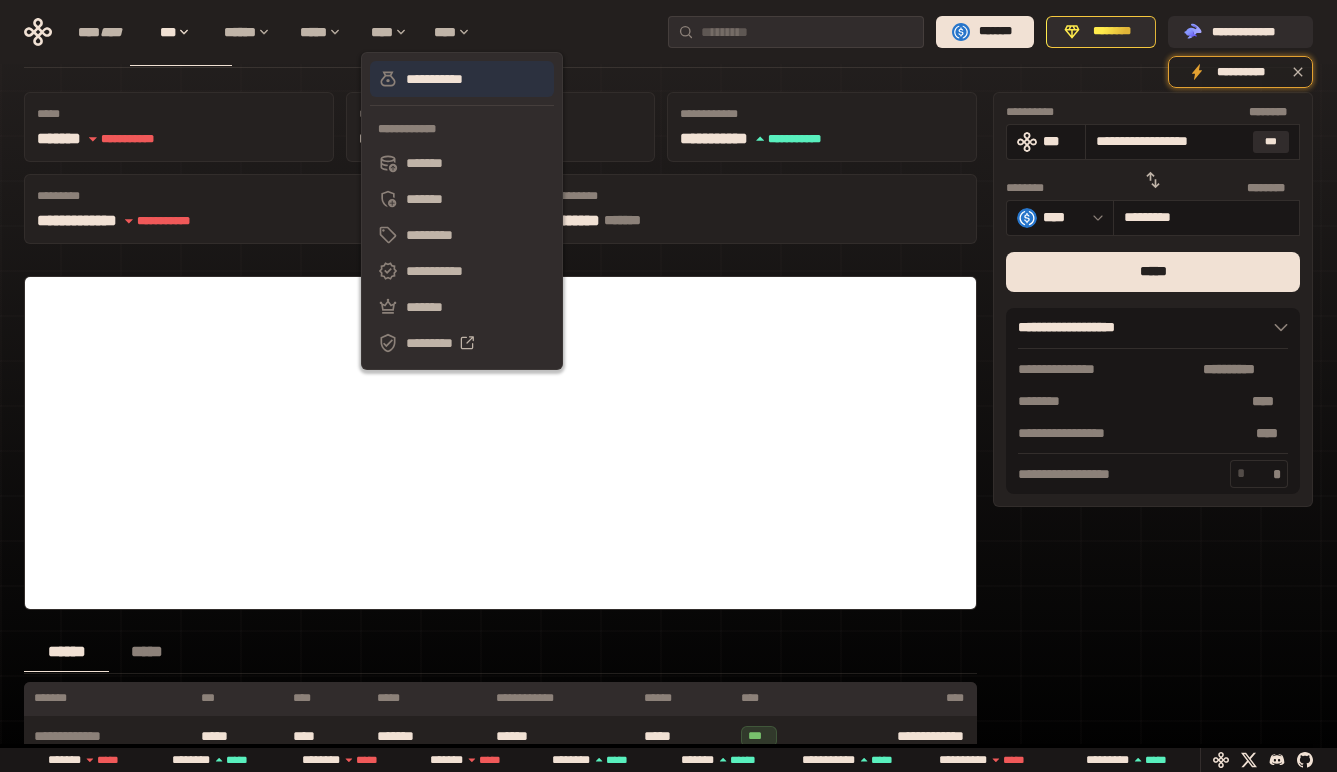 click on "**********" at bounding box center [462, 79] 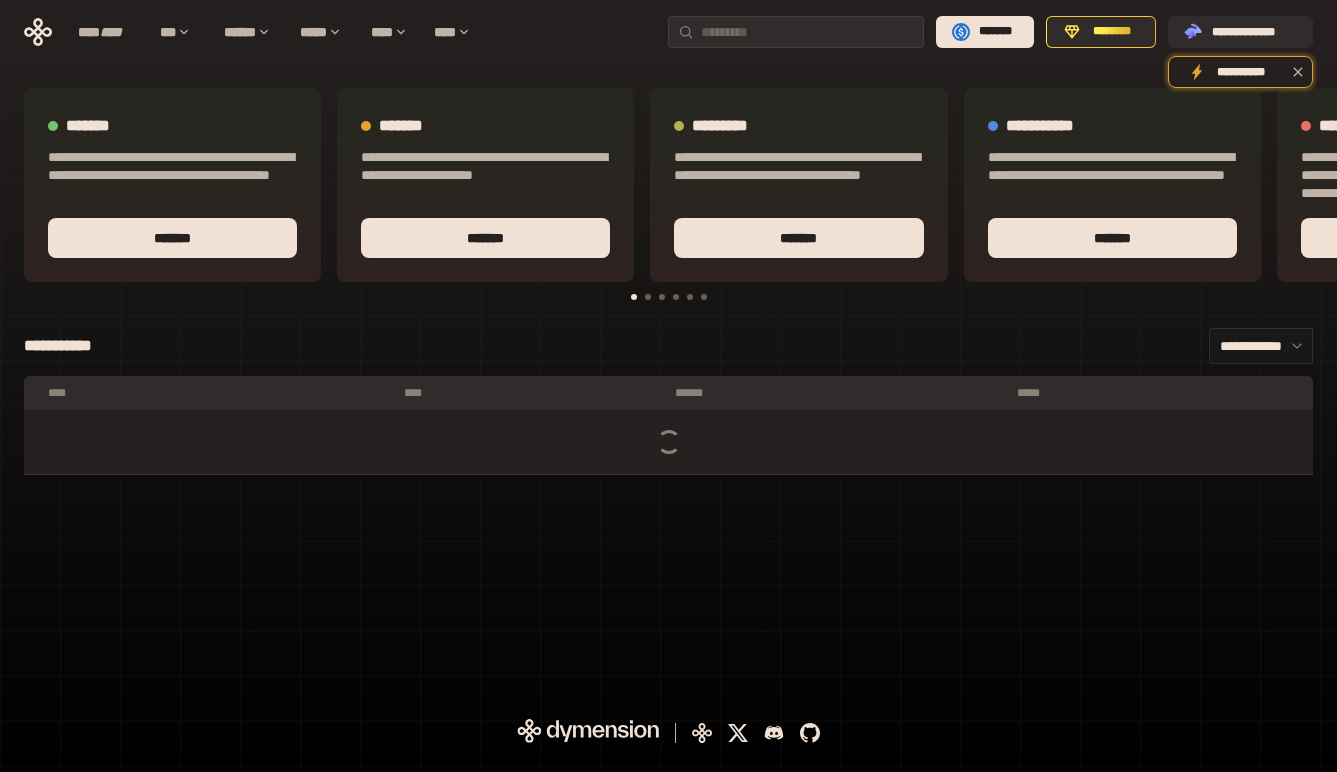 scroll, scrollTop: 0, scrollLeft: 0, axis: both 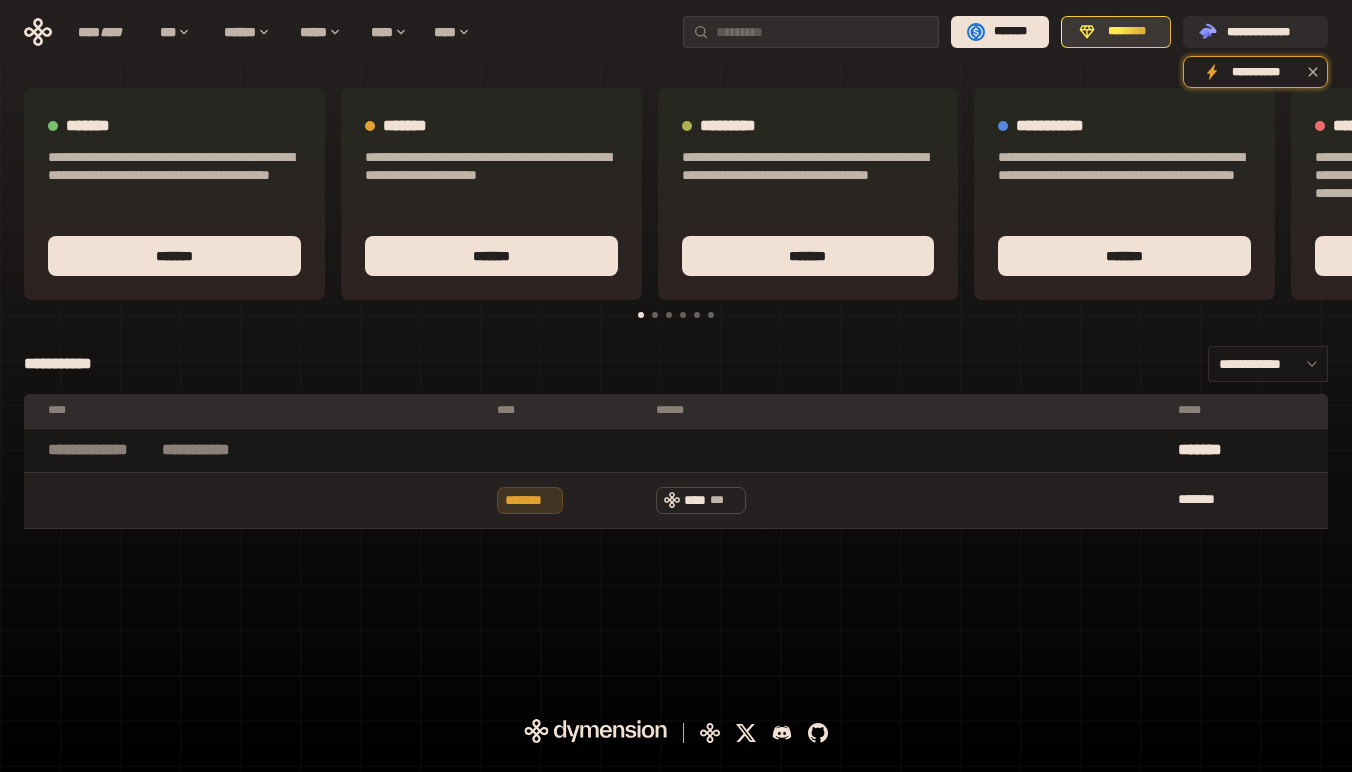click on "********" at bounding box center (1127, 32) 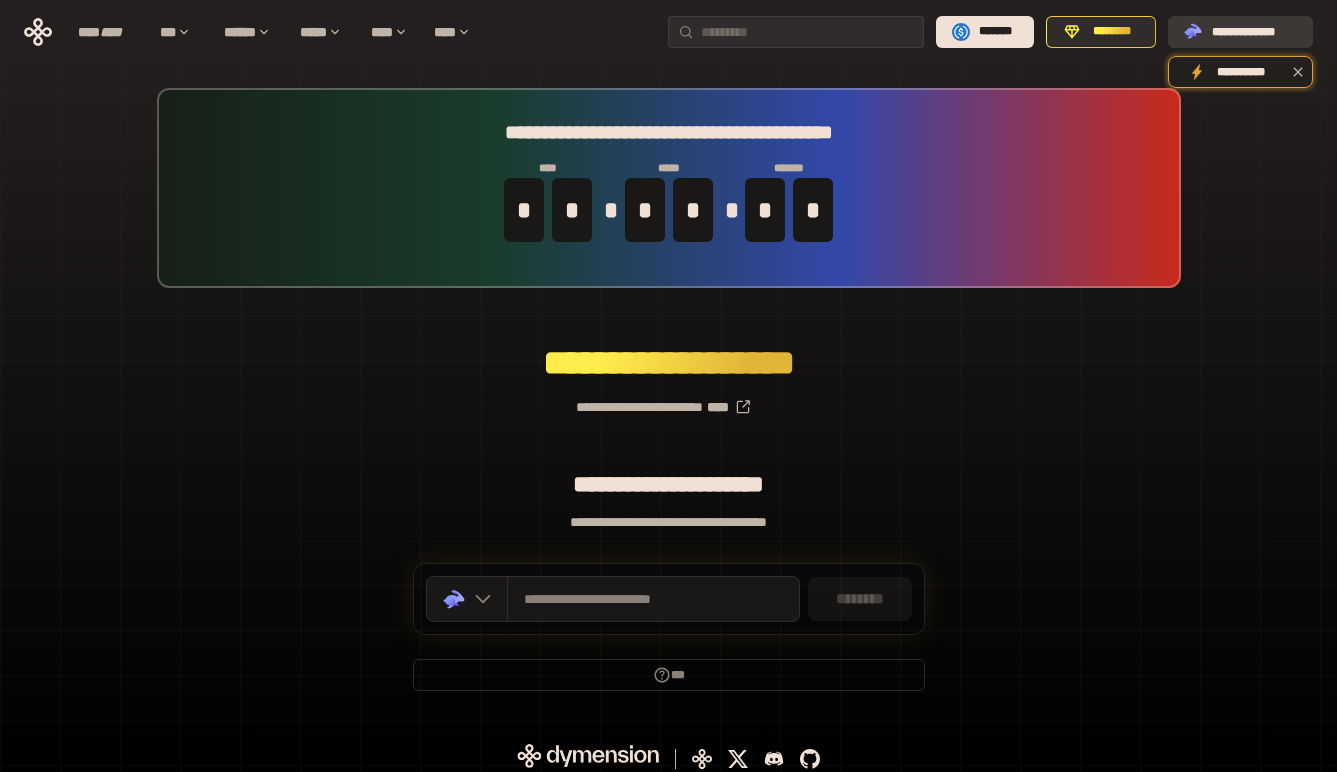 click on "**********" at bounding box center [1254, 32] 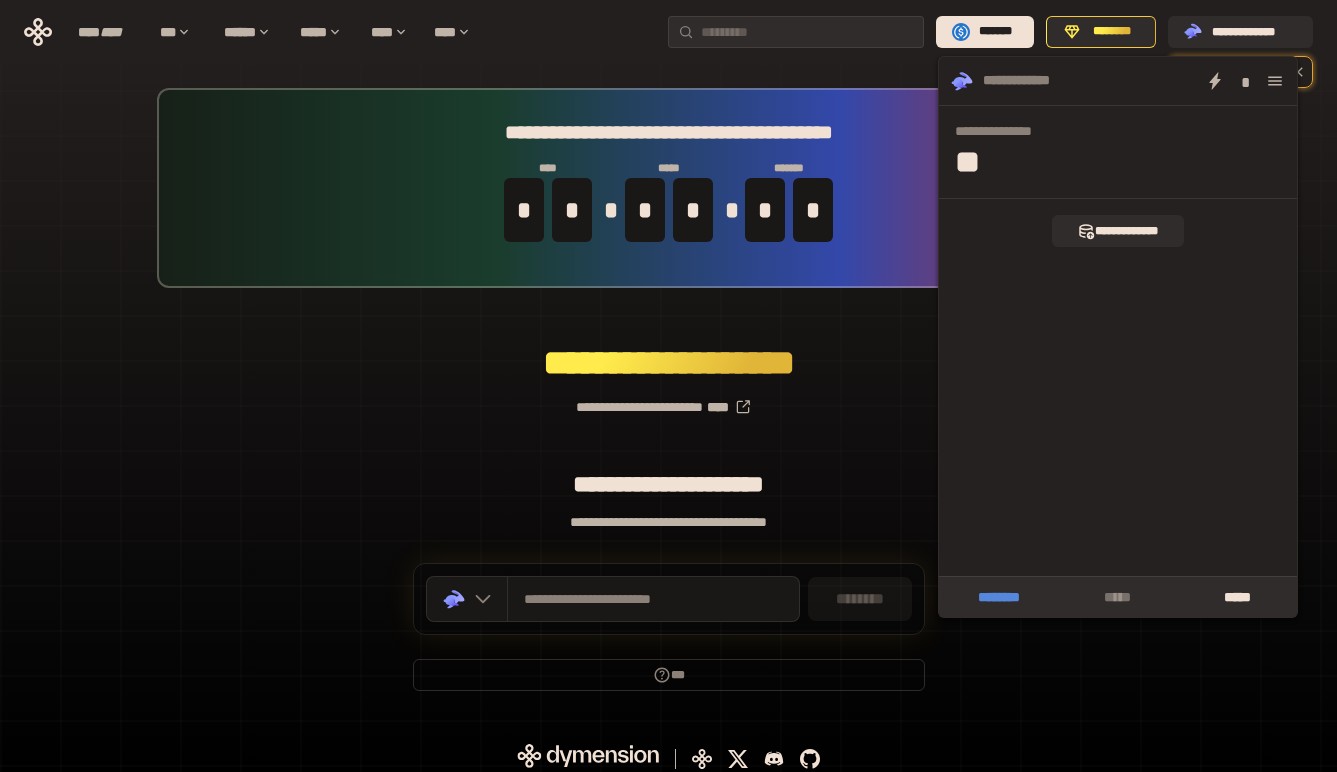 click on "********" at bounding box center [998, 597] 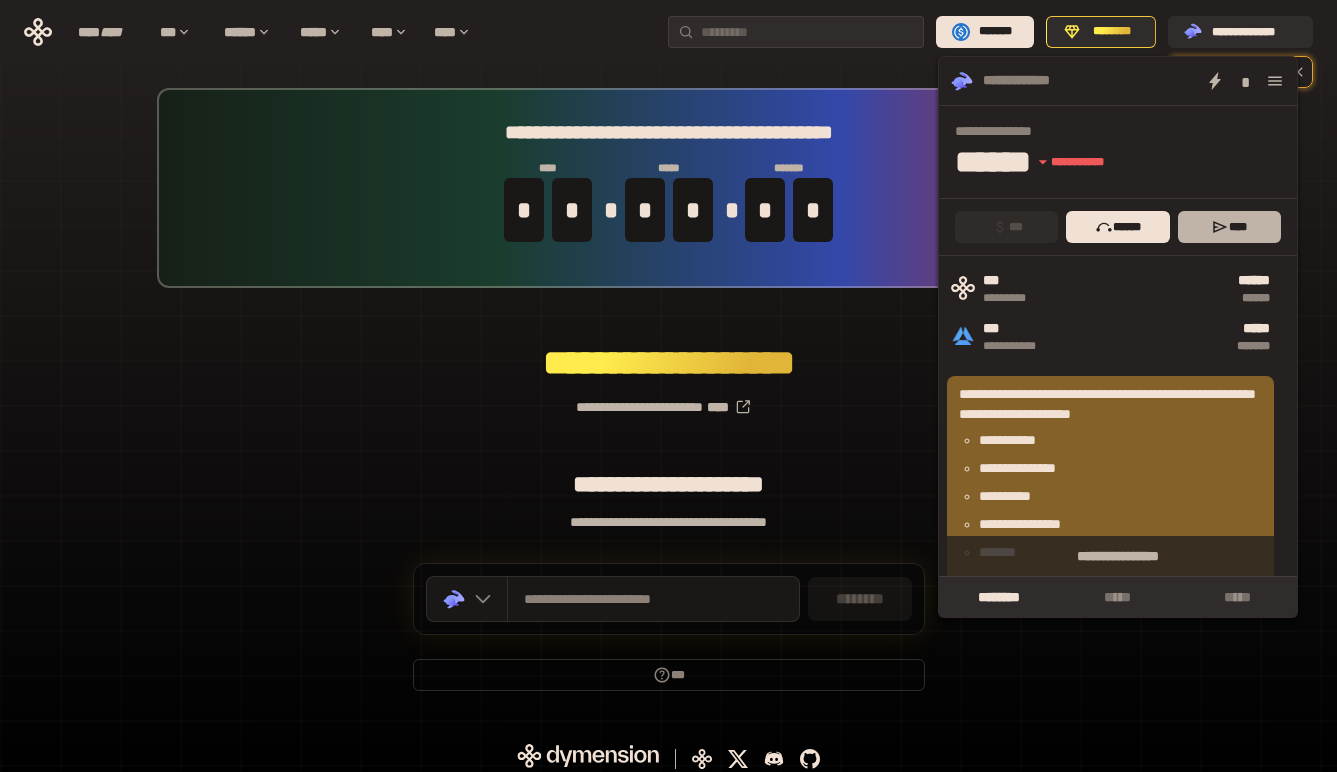 click on "****" at bounding box center (1229, 227) 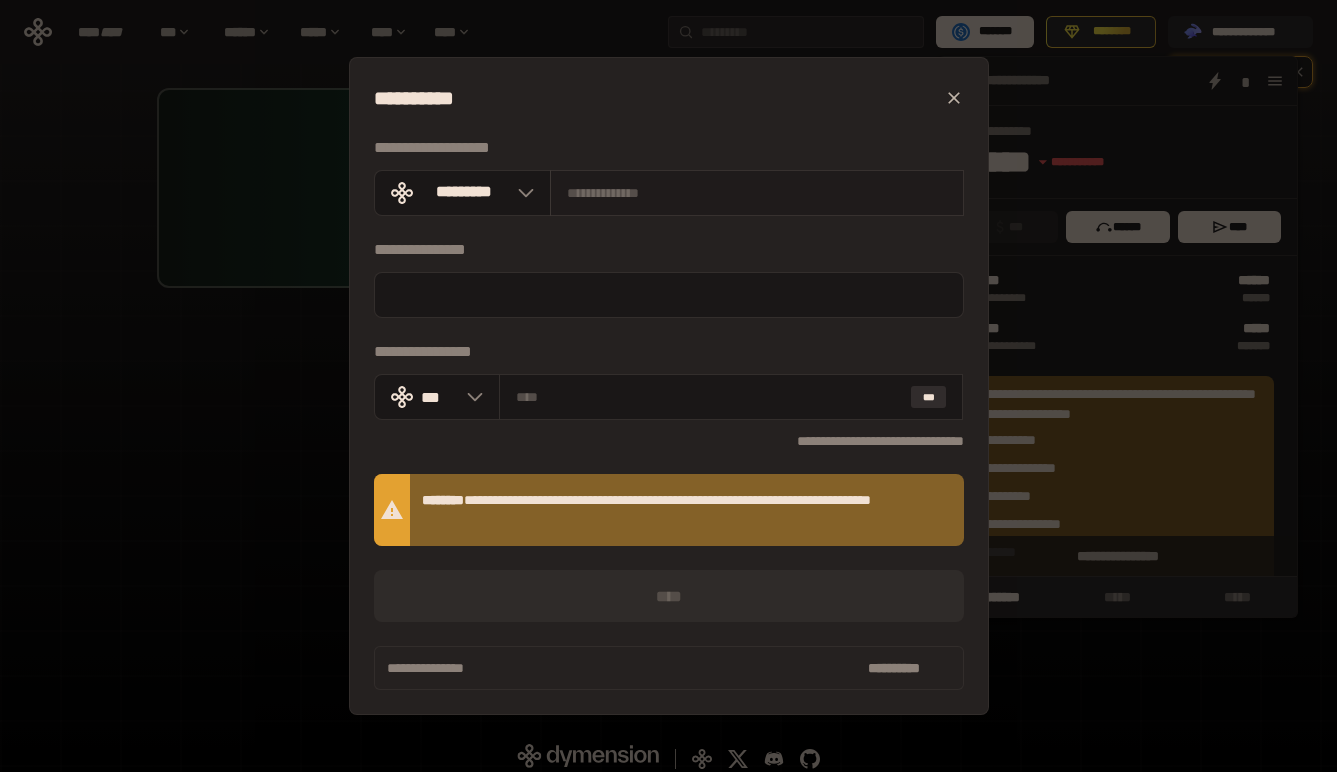 click at bounding box center (757, 193) 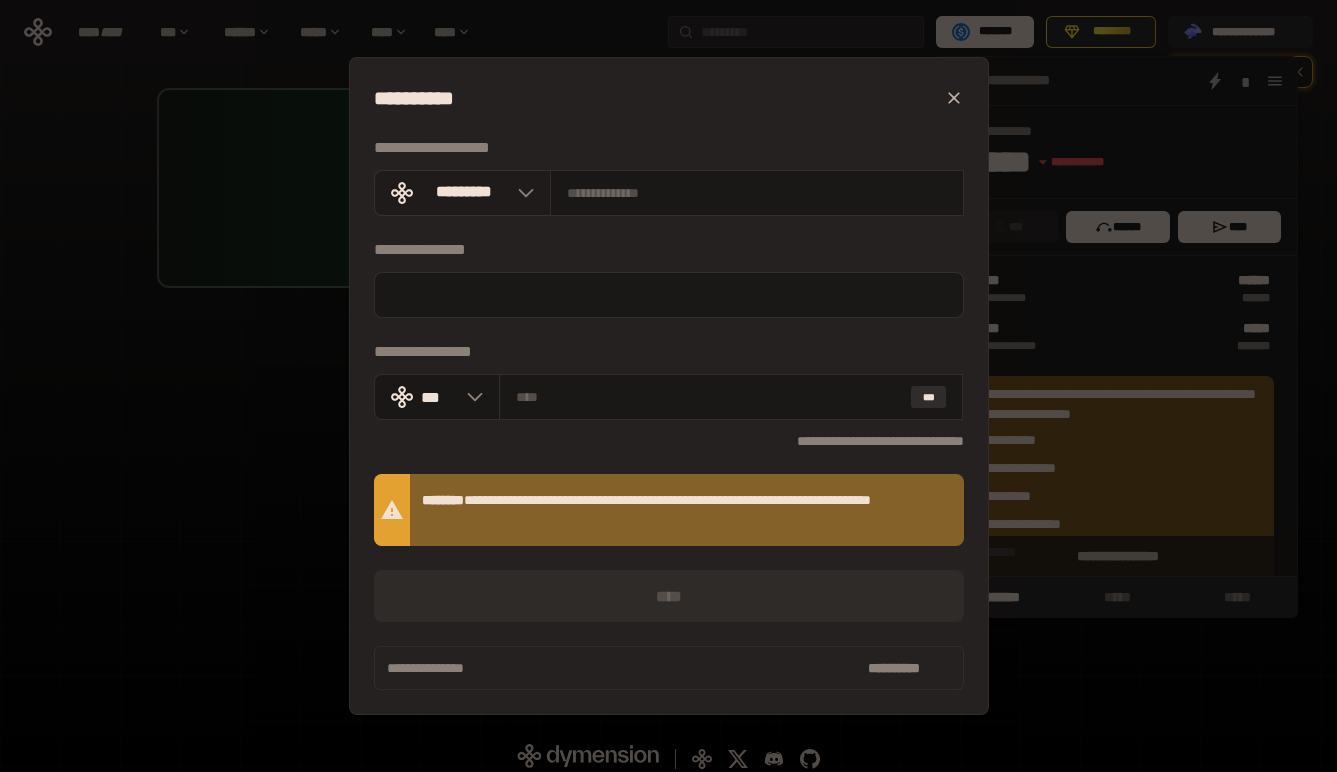 click at bounding box center [521, 193] 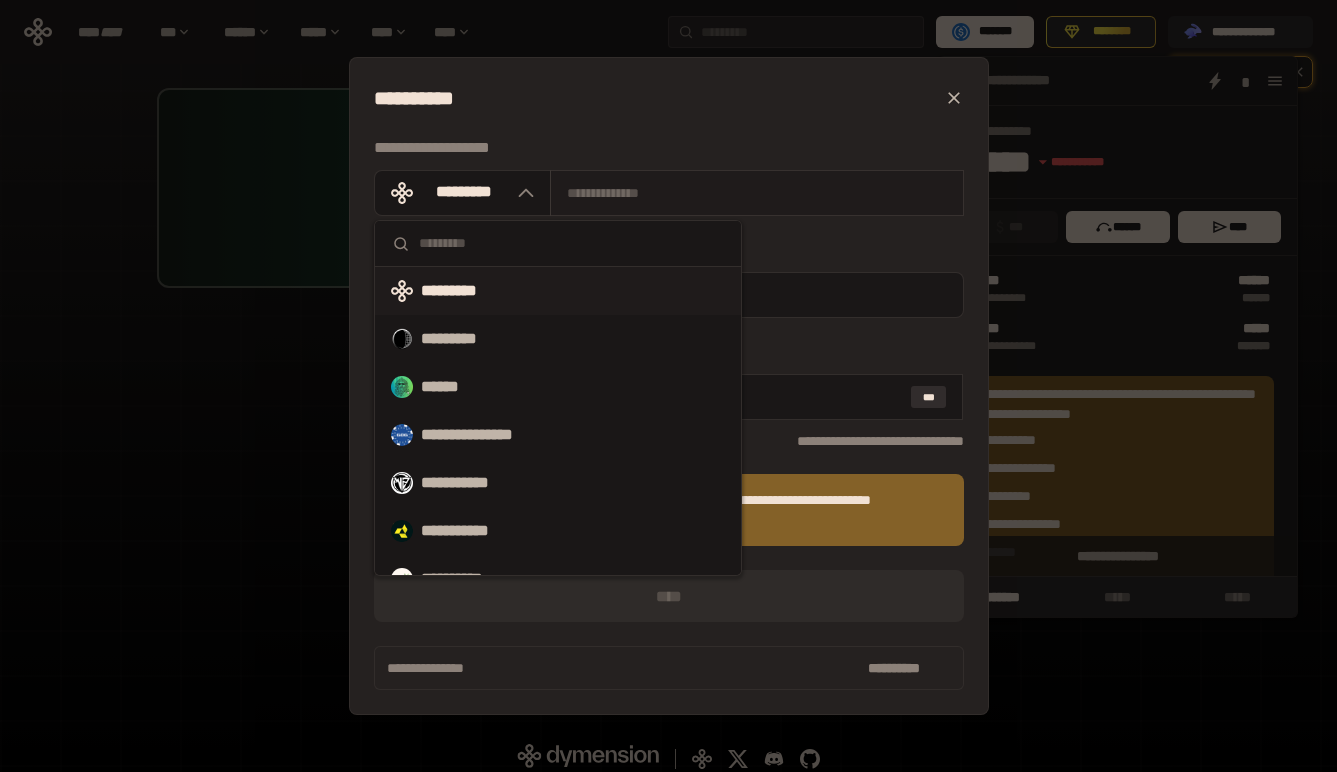 click at bounding box center (757, 193) 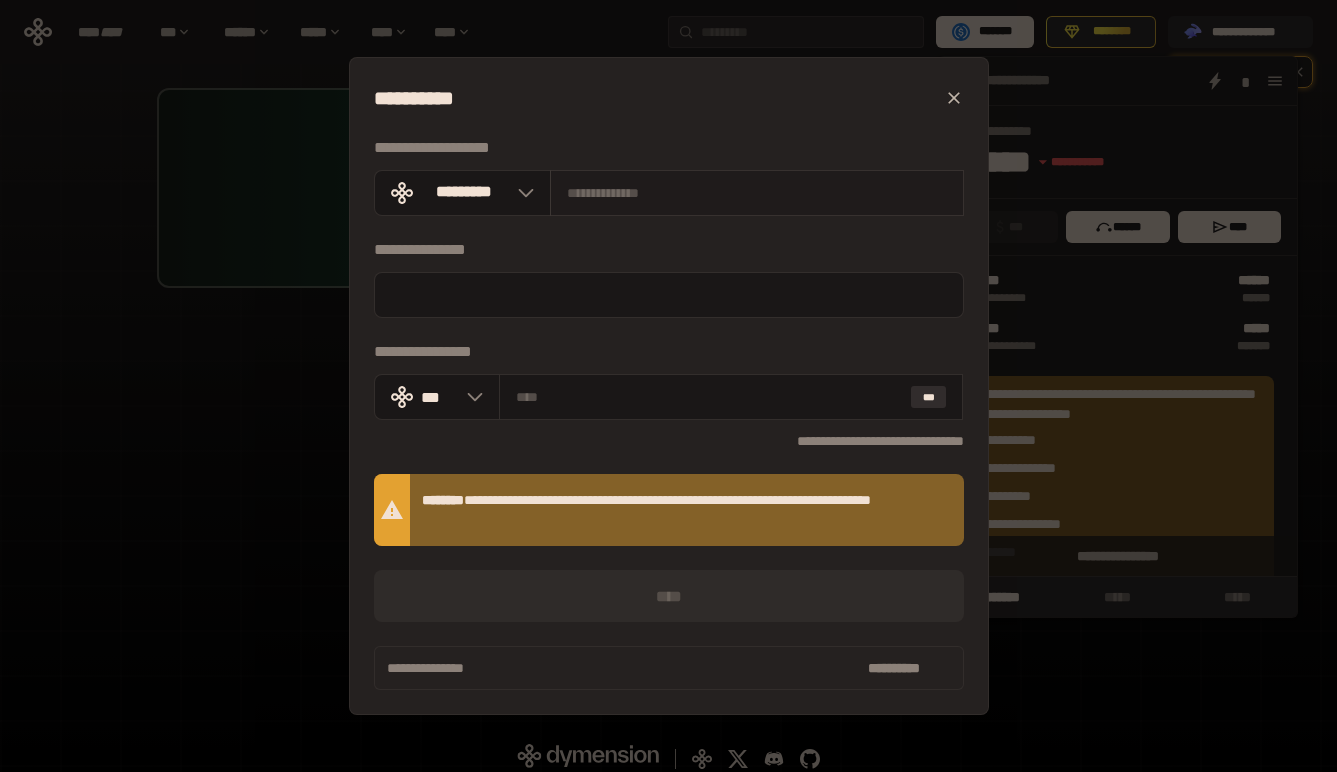 paste on "**********" 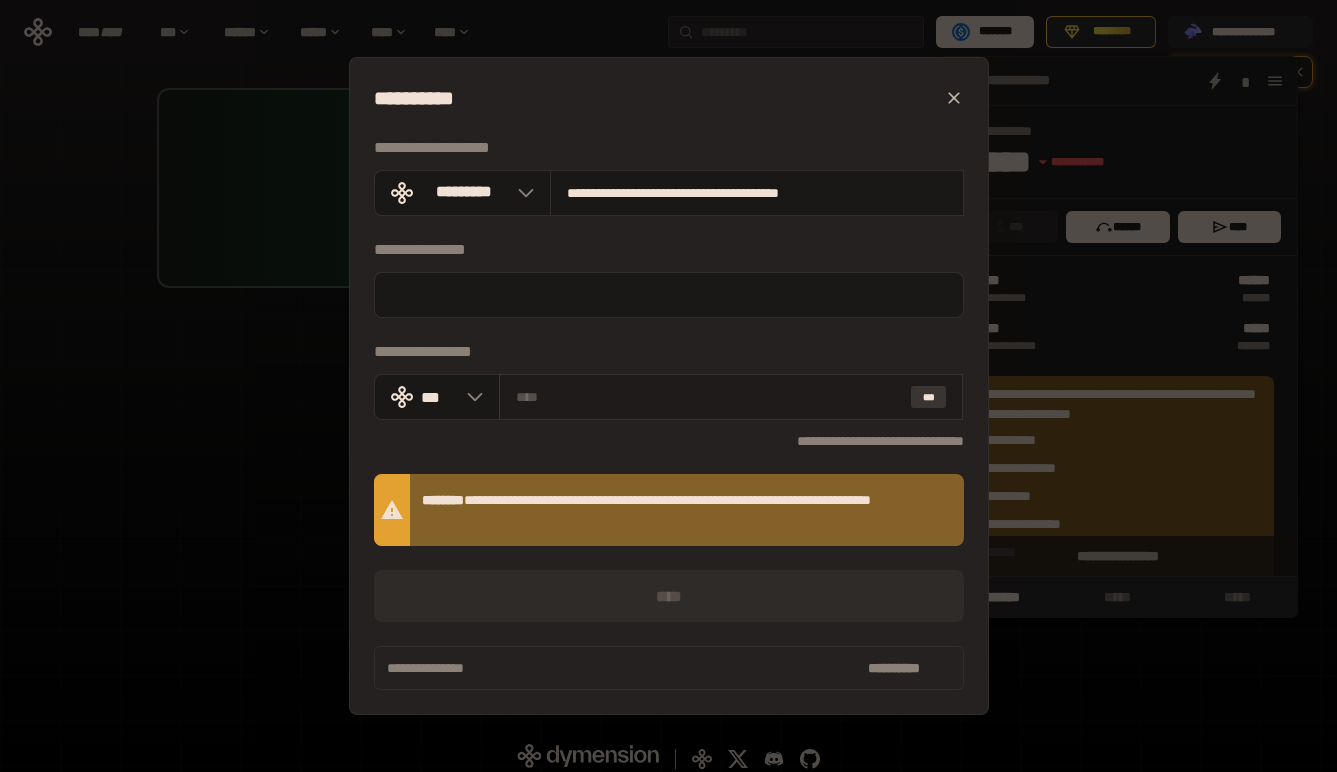 type on "**********" 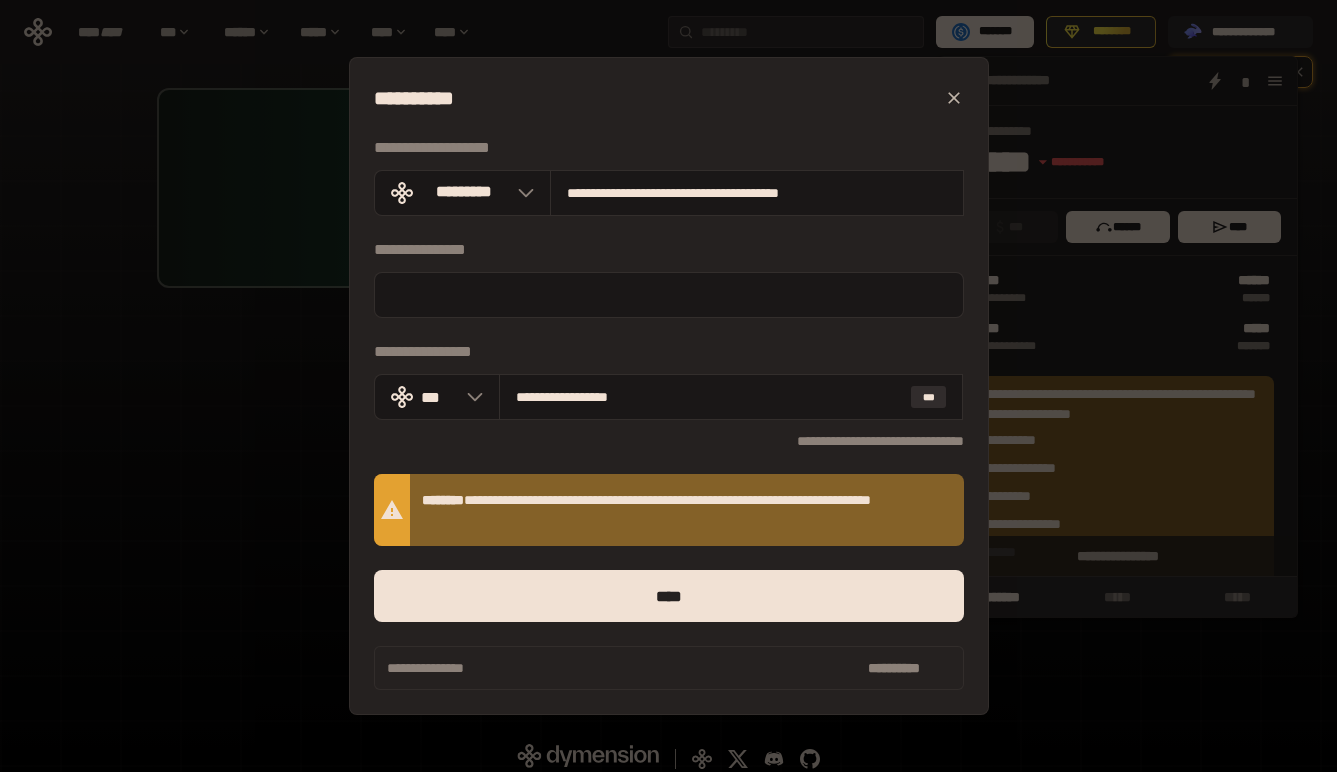 click on "**********" at bounding box center [669, 386] 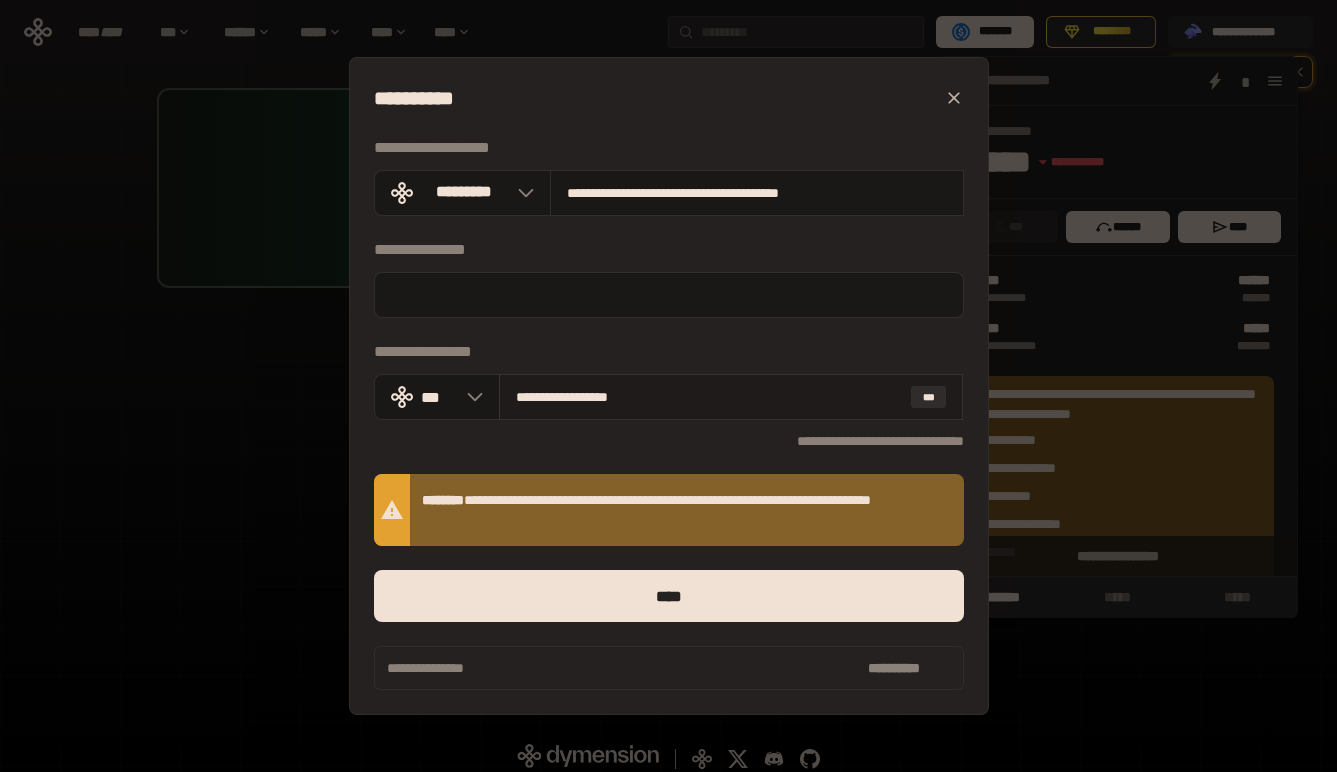 drag, startPoint x: 554, startPoint y: 393, endPoint x: 844, endPoint y: 401, distance: 290.11032 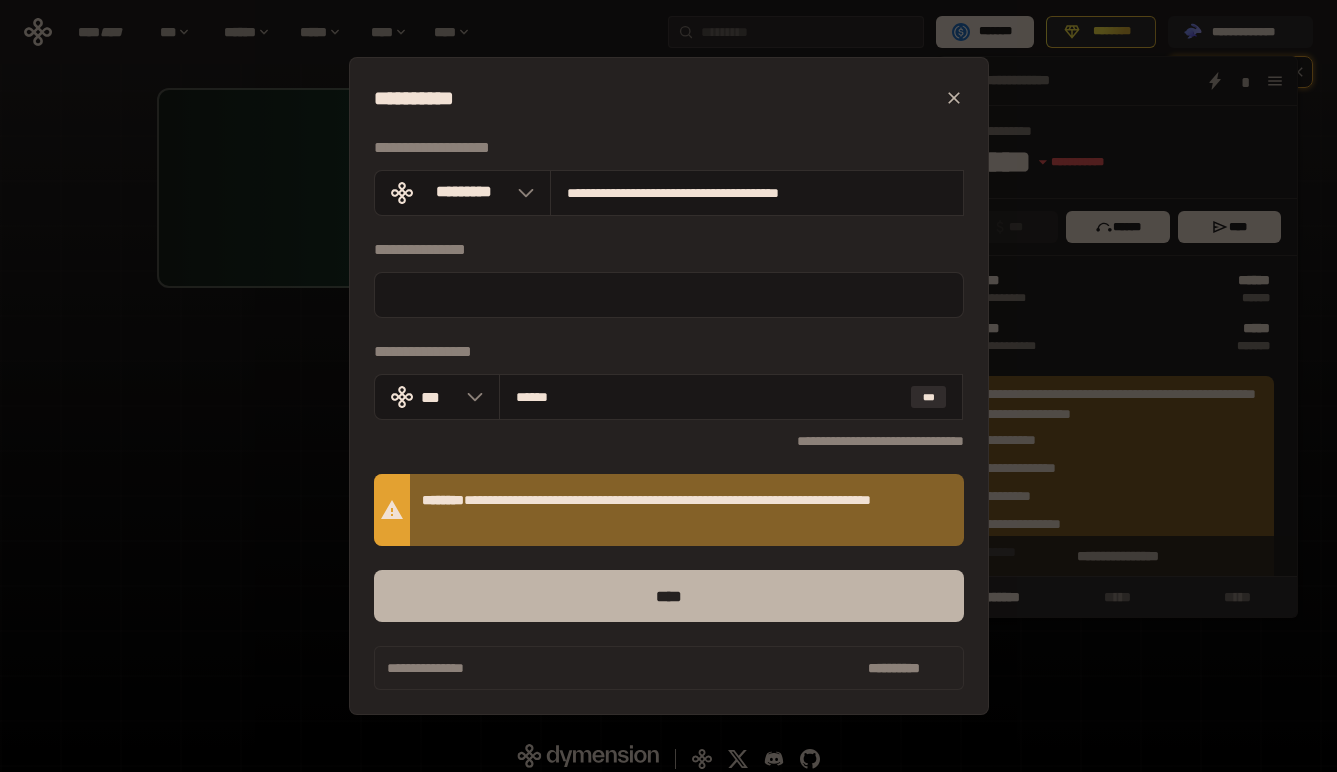 type on "******" 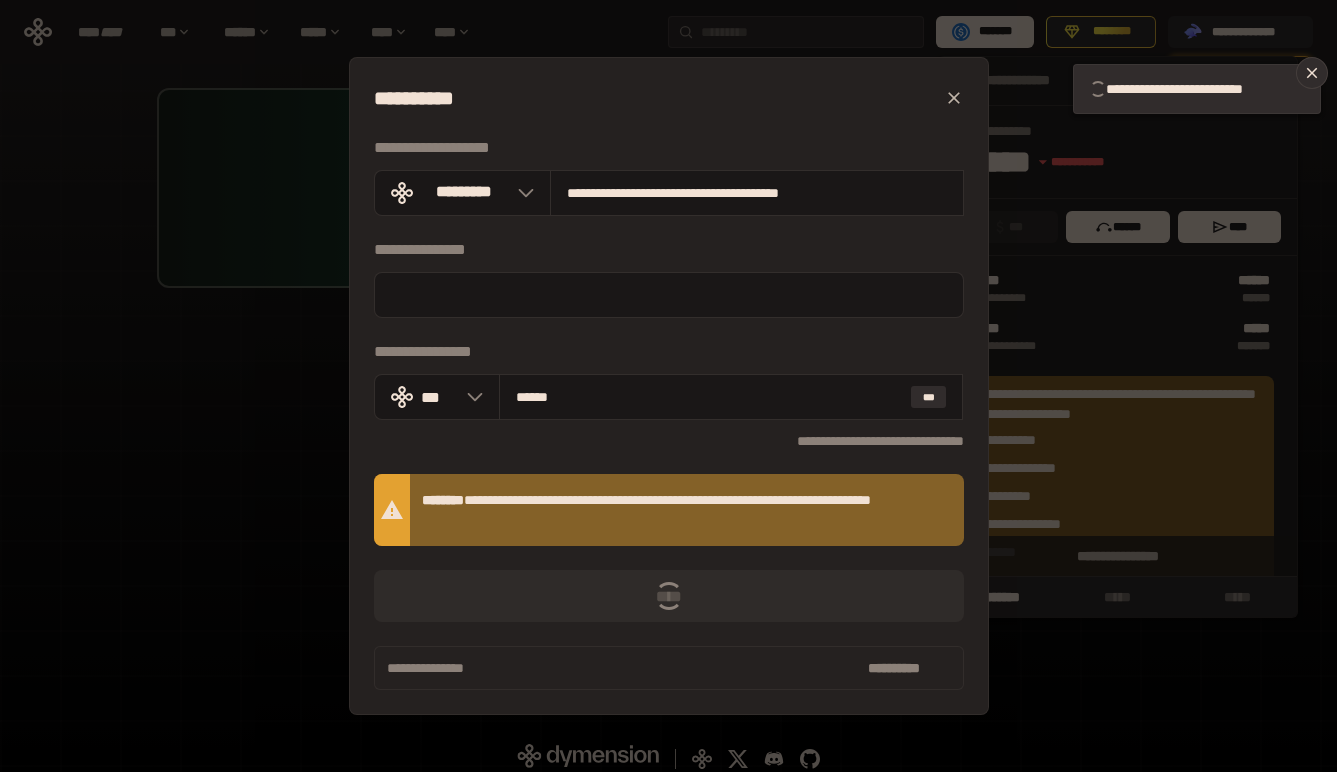 type 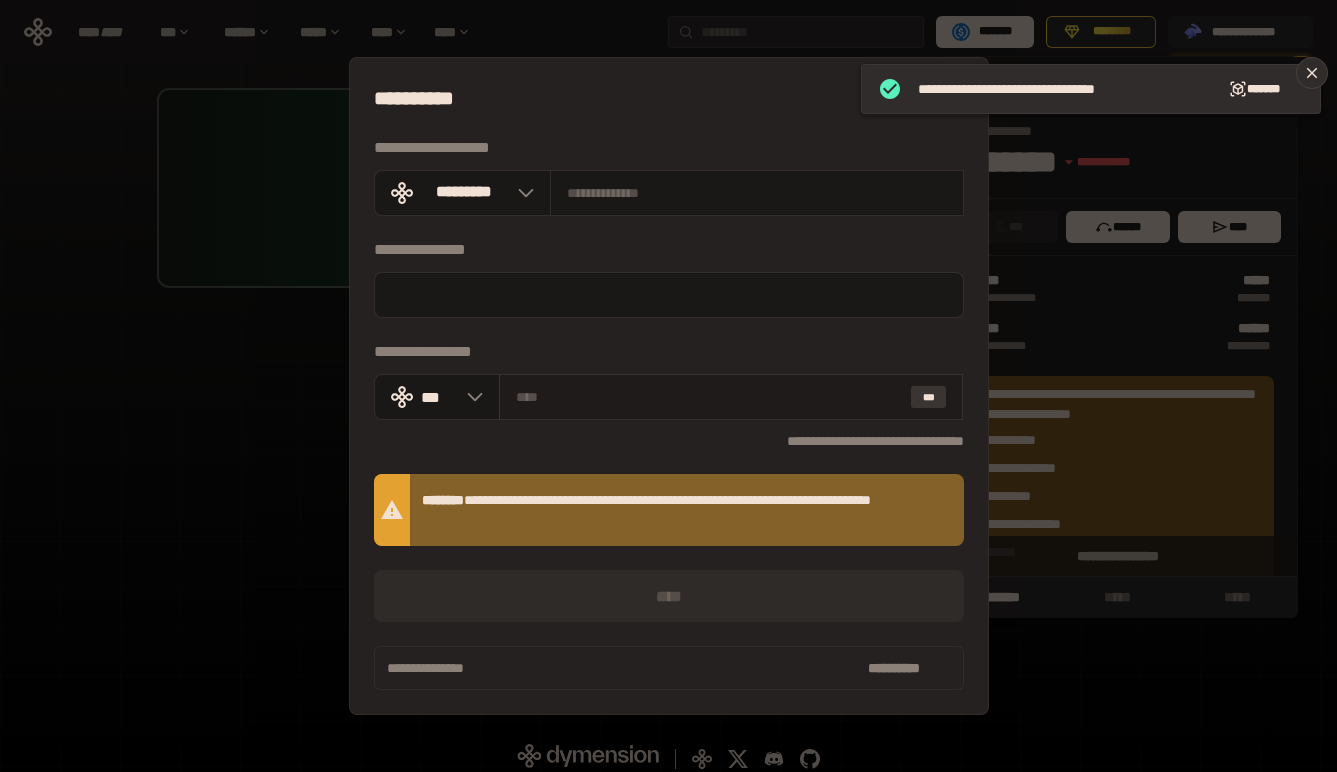 click on "***" at bounding box center [929, 397] 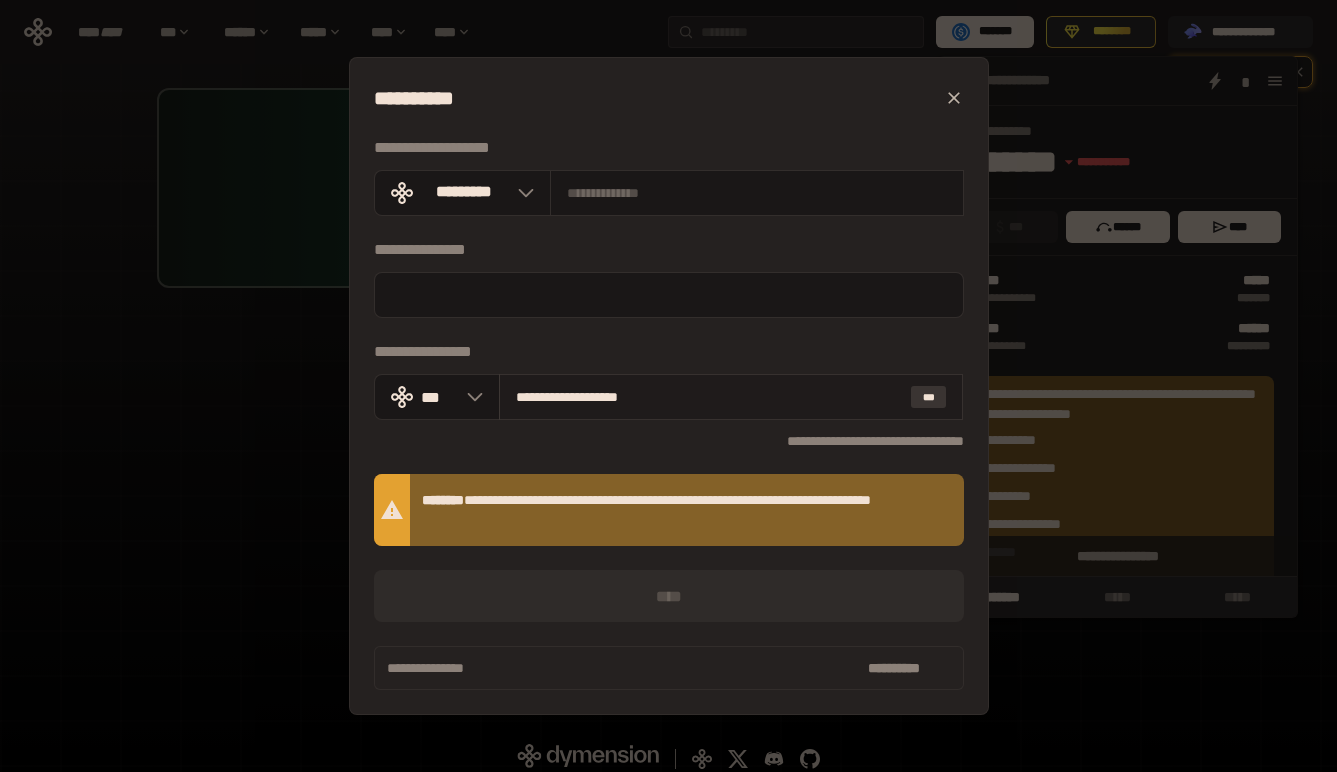 click on "***" at bounding box center [929, 397] 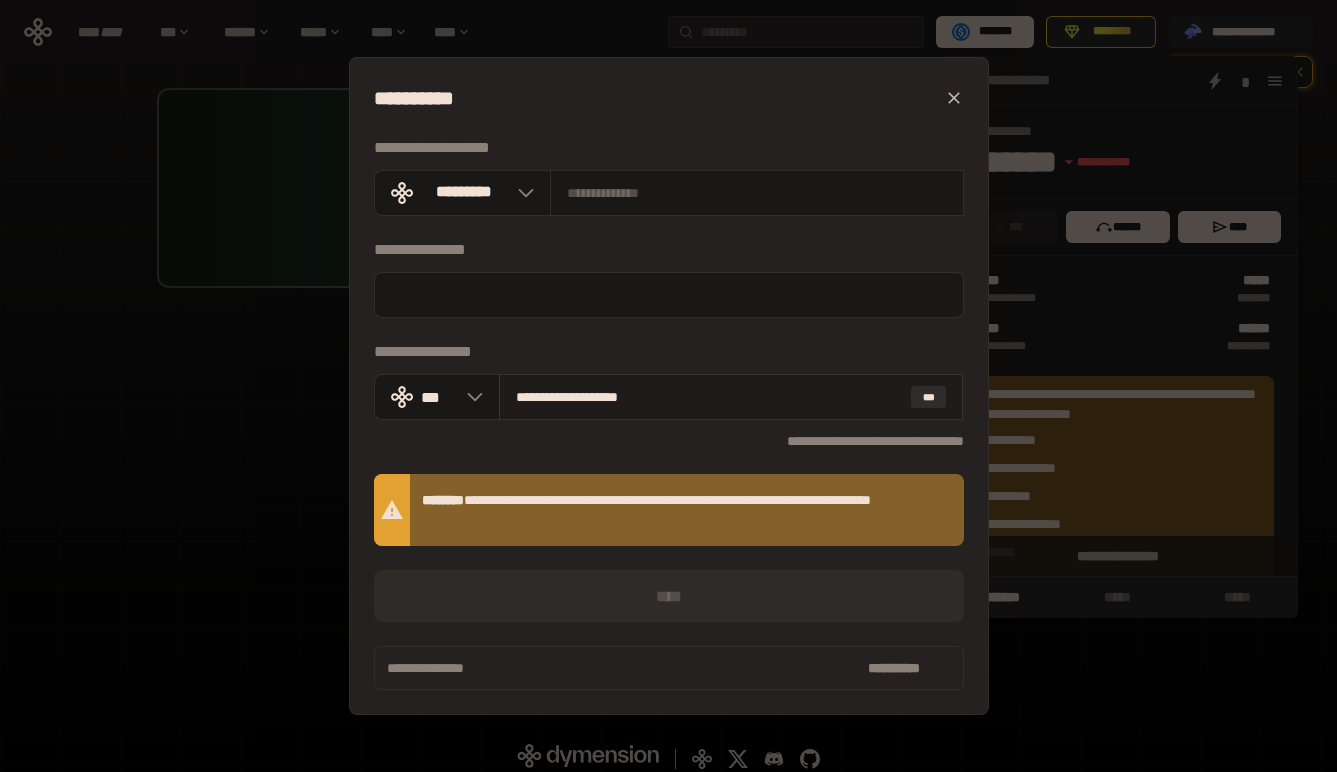 click on "**********" at bounding box center (731, 397) 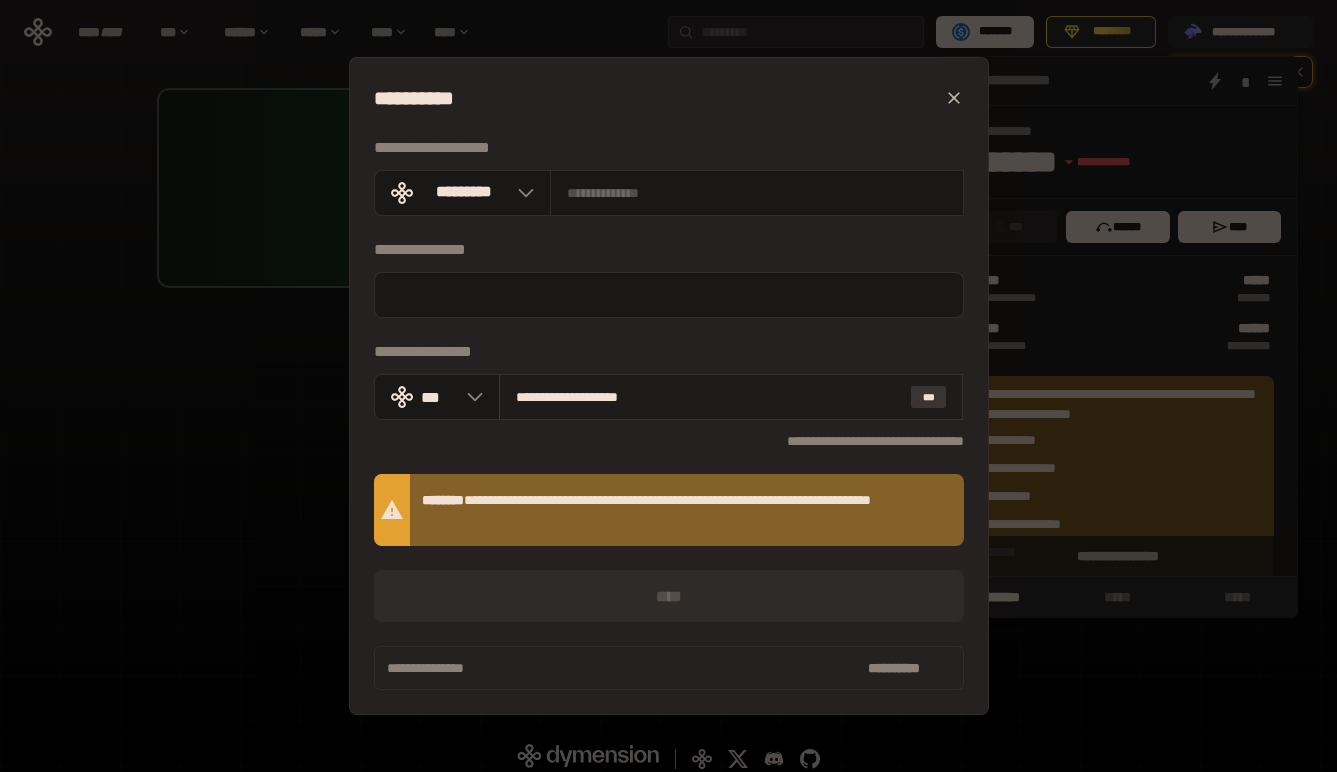 click on "***" at bounding box center [929, 397] 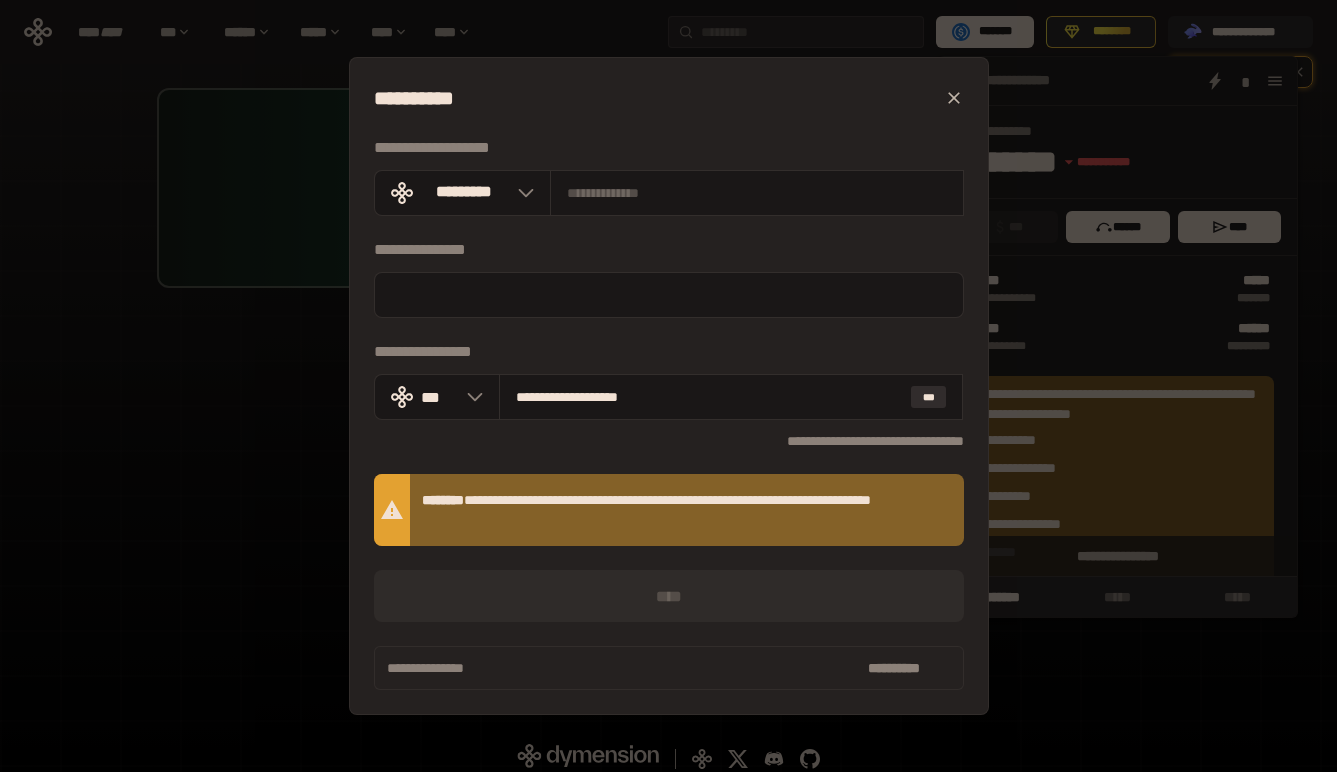 click on "**********" at bounding box center (668, 386) 